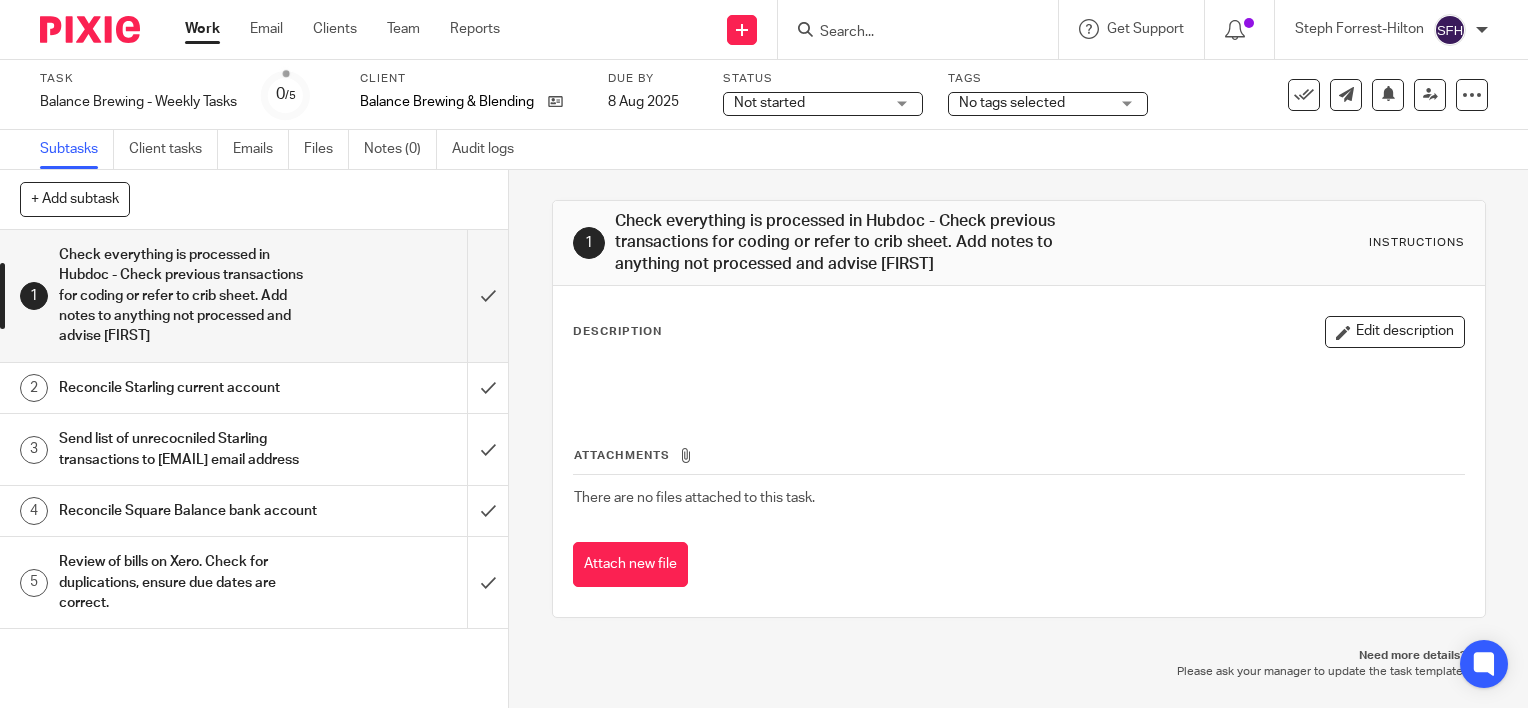 scroll, scrollTop: 0, scrollLeft: 0, axis: both 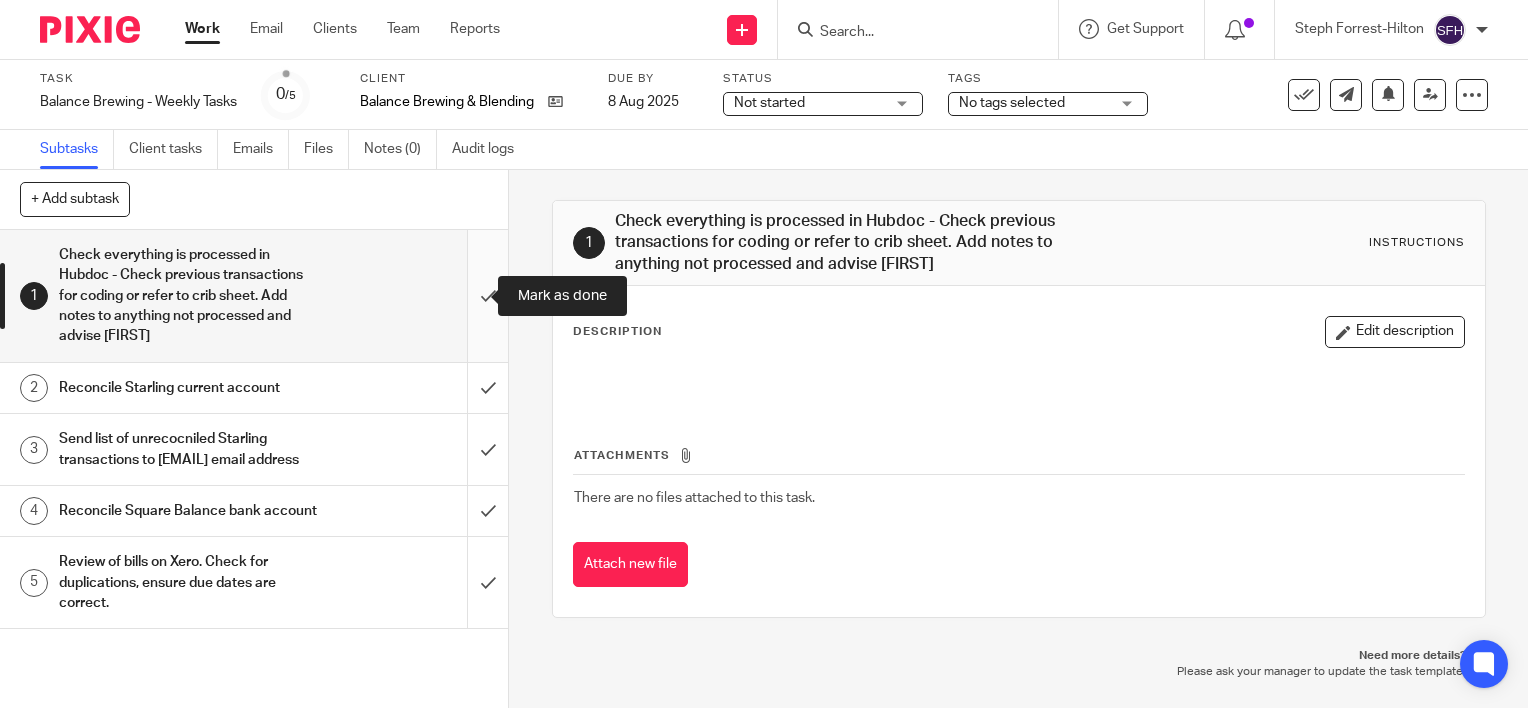 click at bounding box center [254, 296] 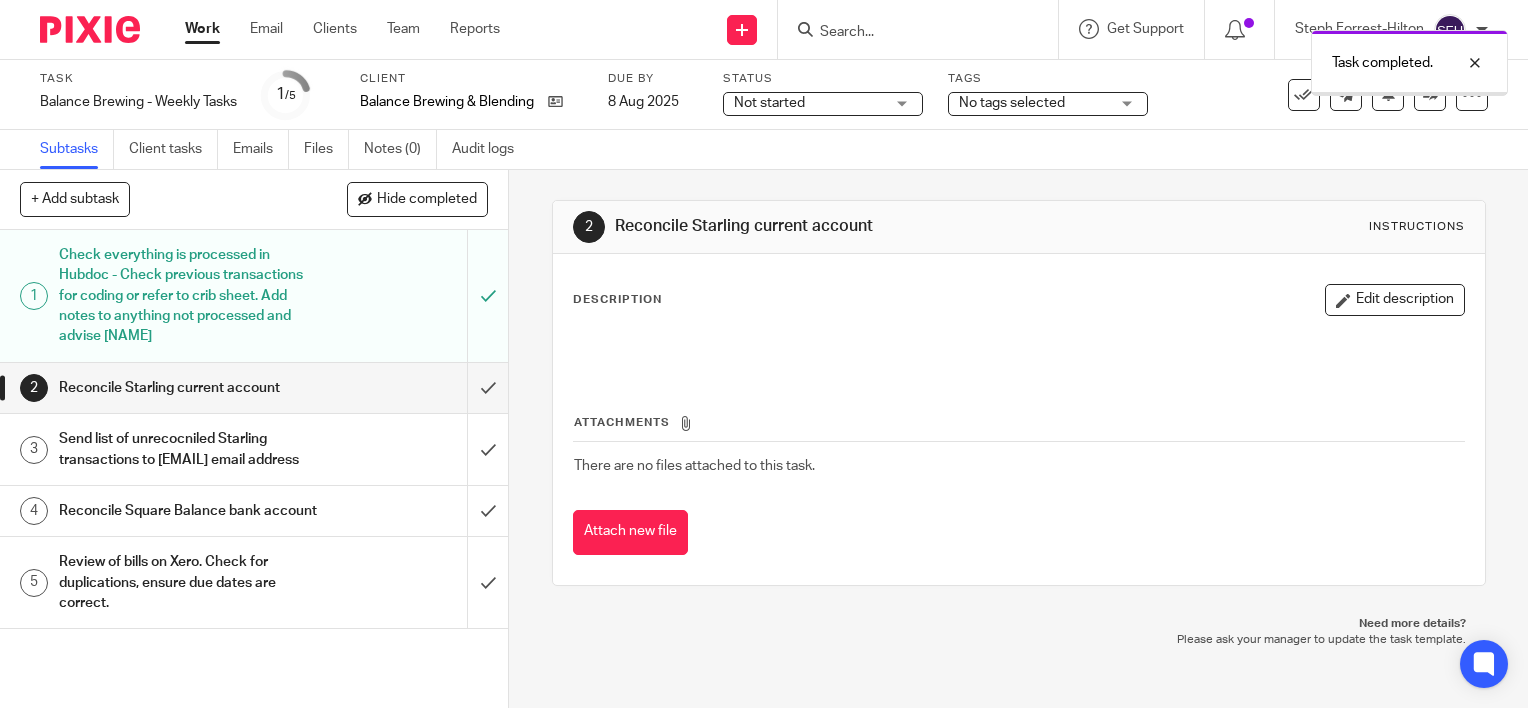 scroll, scrollTop: 0, scrollLeft: 0, axis: both 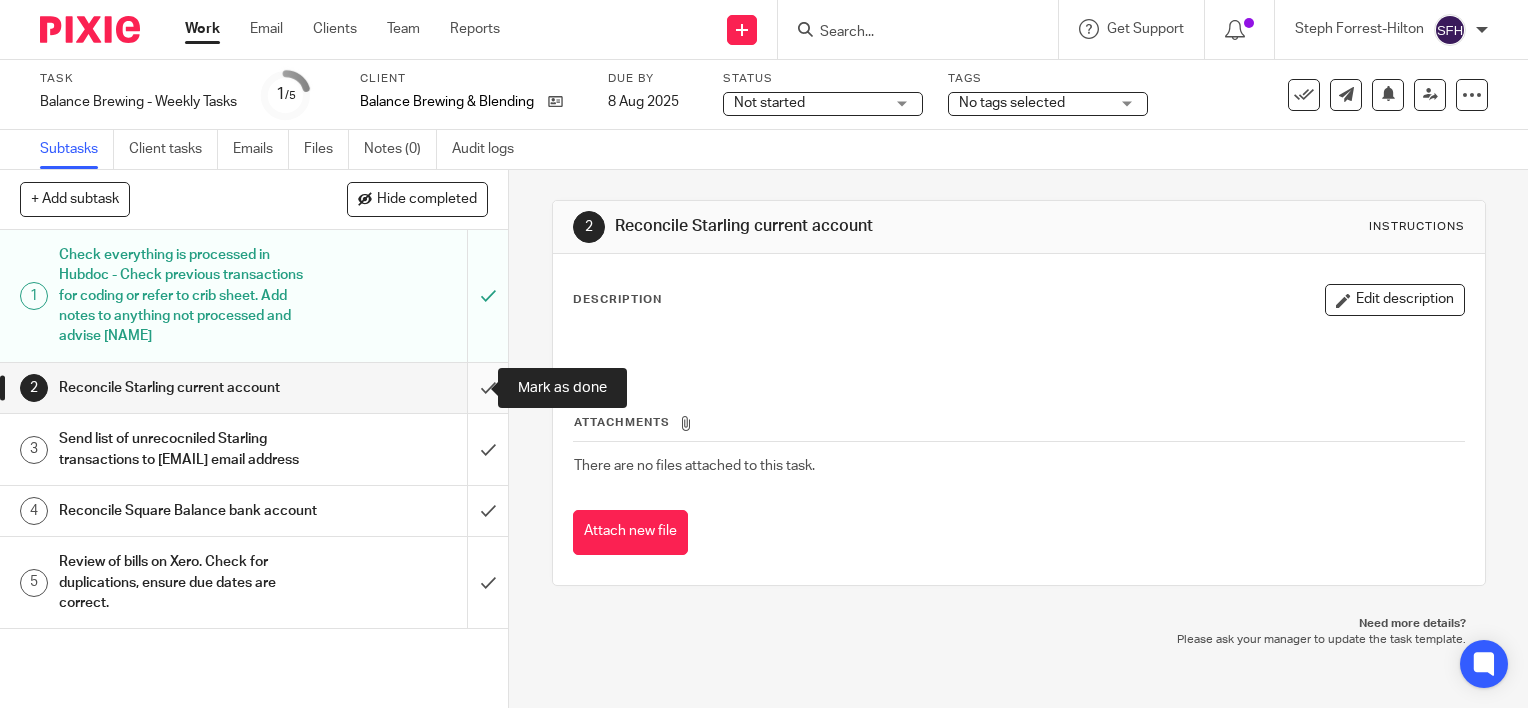 click at bounding box center (254, 388) 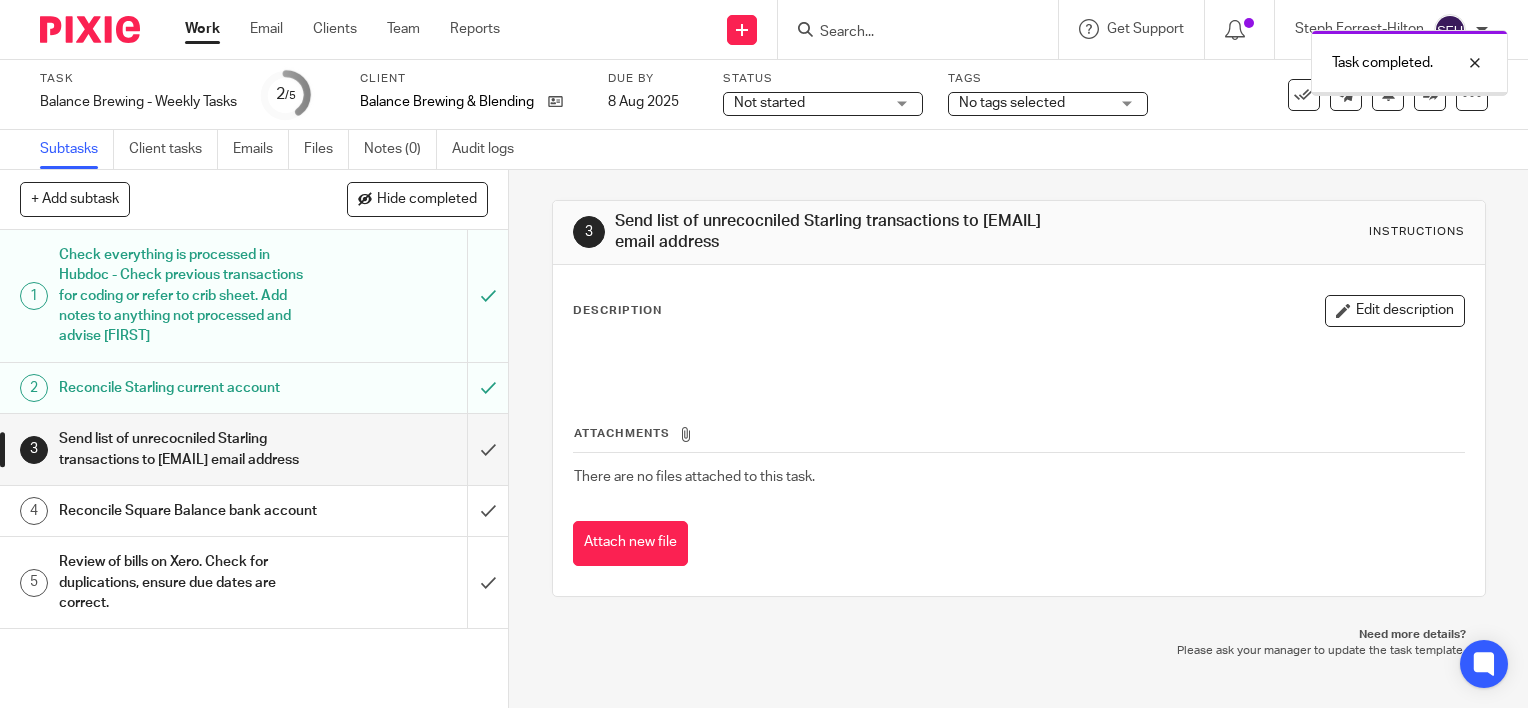 scroll, scrollTop: 0, scrollLeft: 0, axis: both 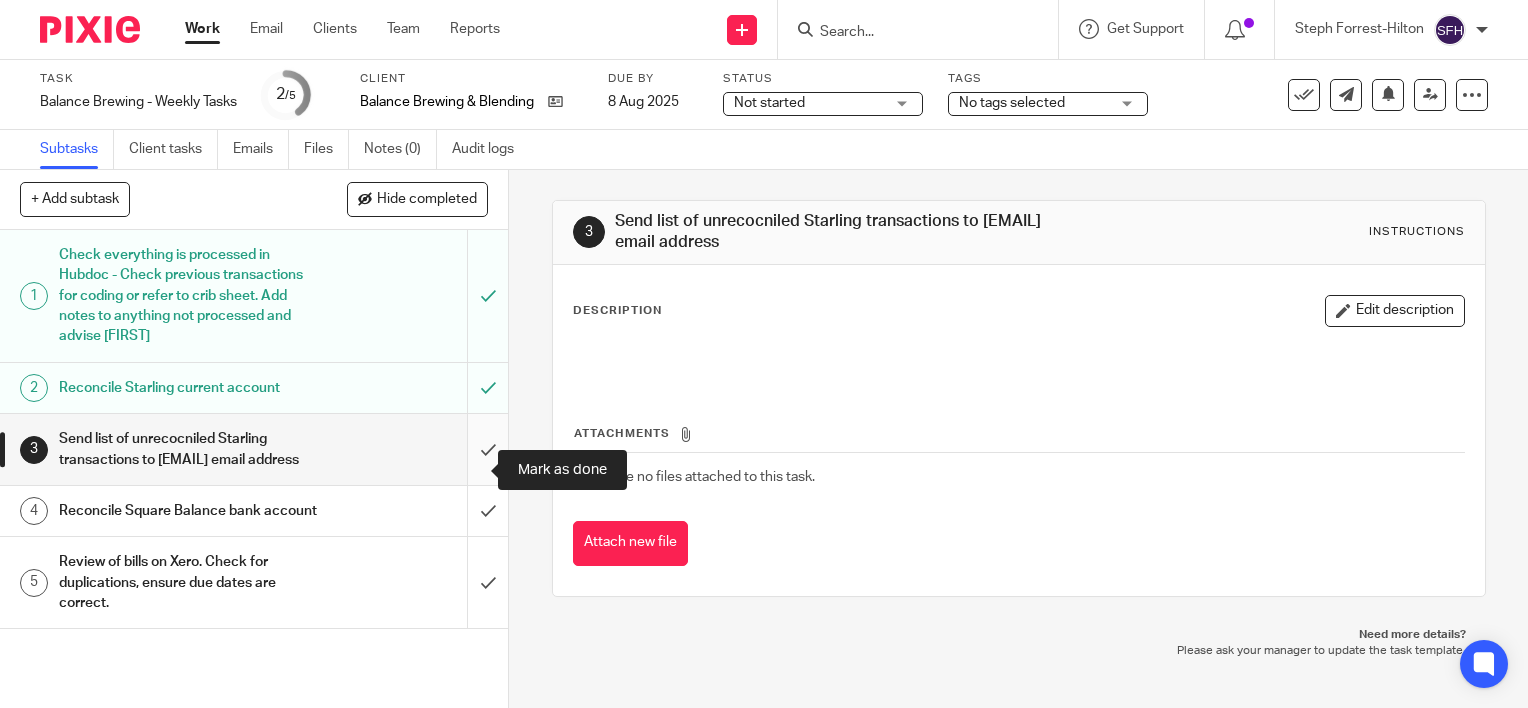 click at bounding box center (254, 449) 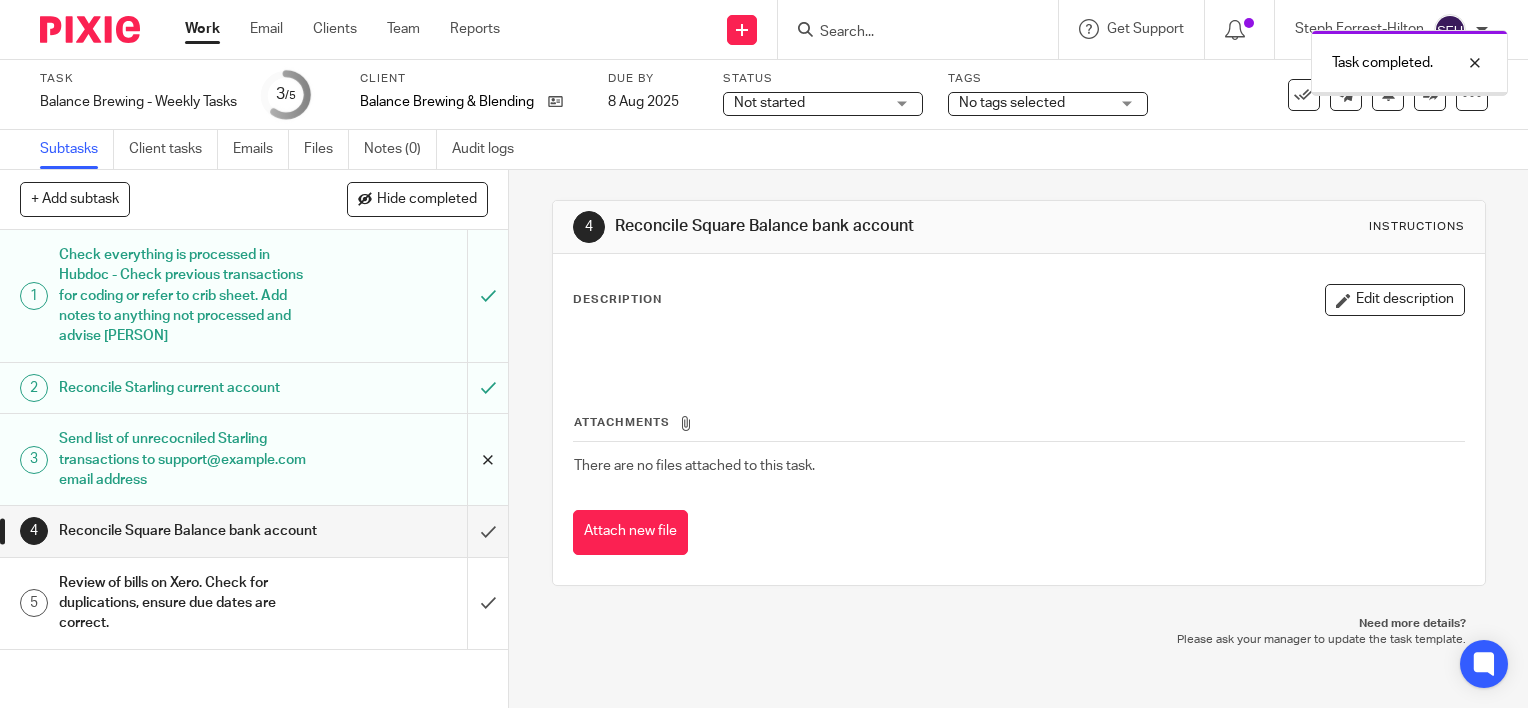 scroll, scrollTop: 0, scrollLeft: 0, axis: both 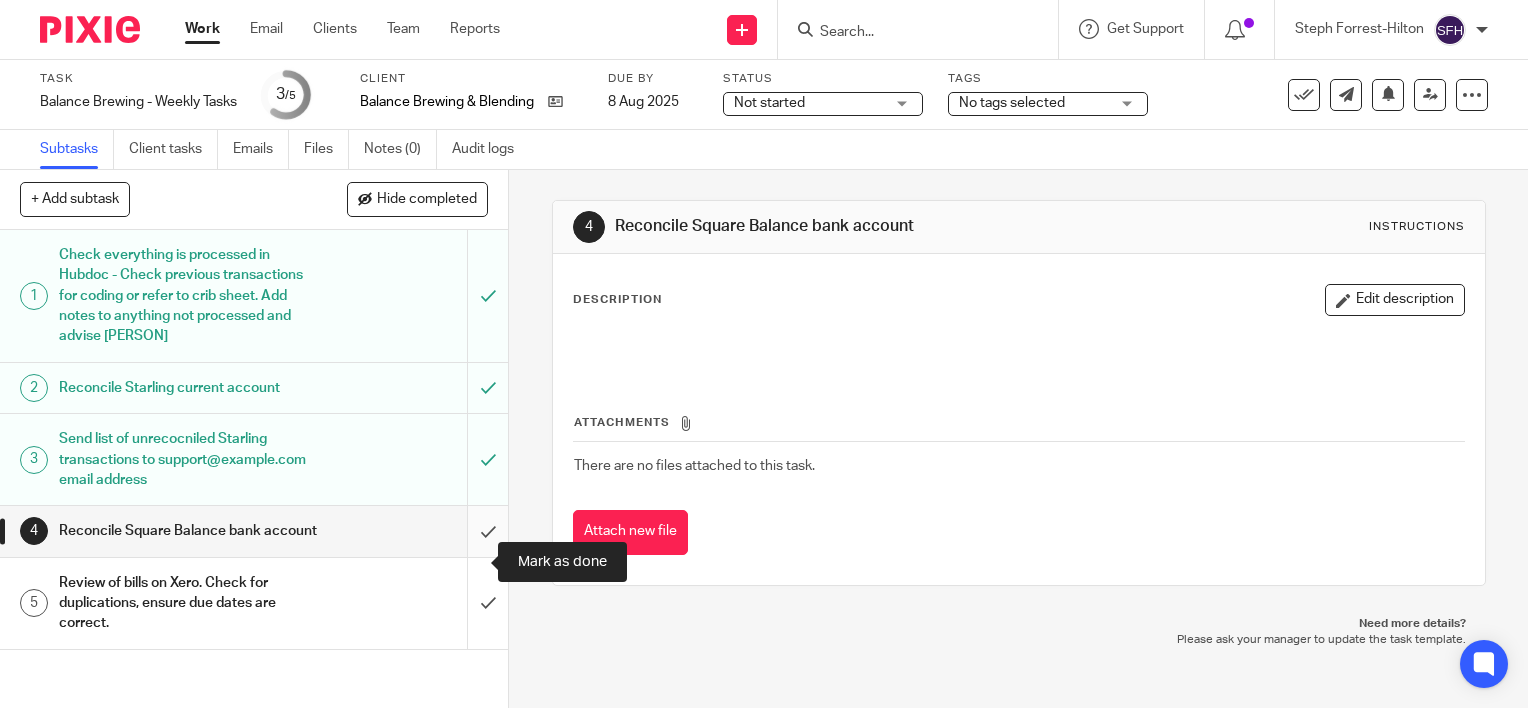 click at bounding box center [254, 531] 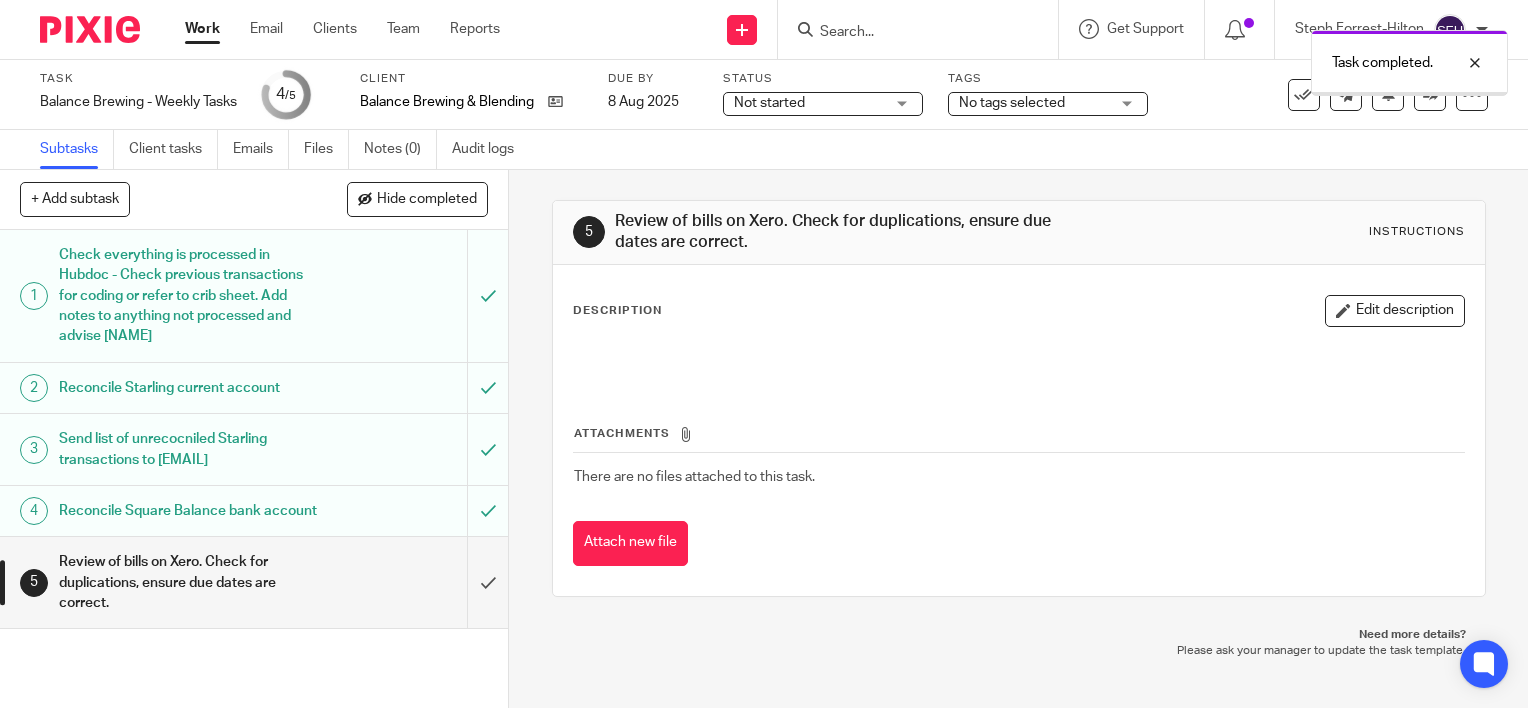 scroll, scrollTop: 0, scrollLeft: 0, axis: both 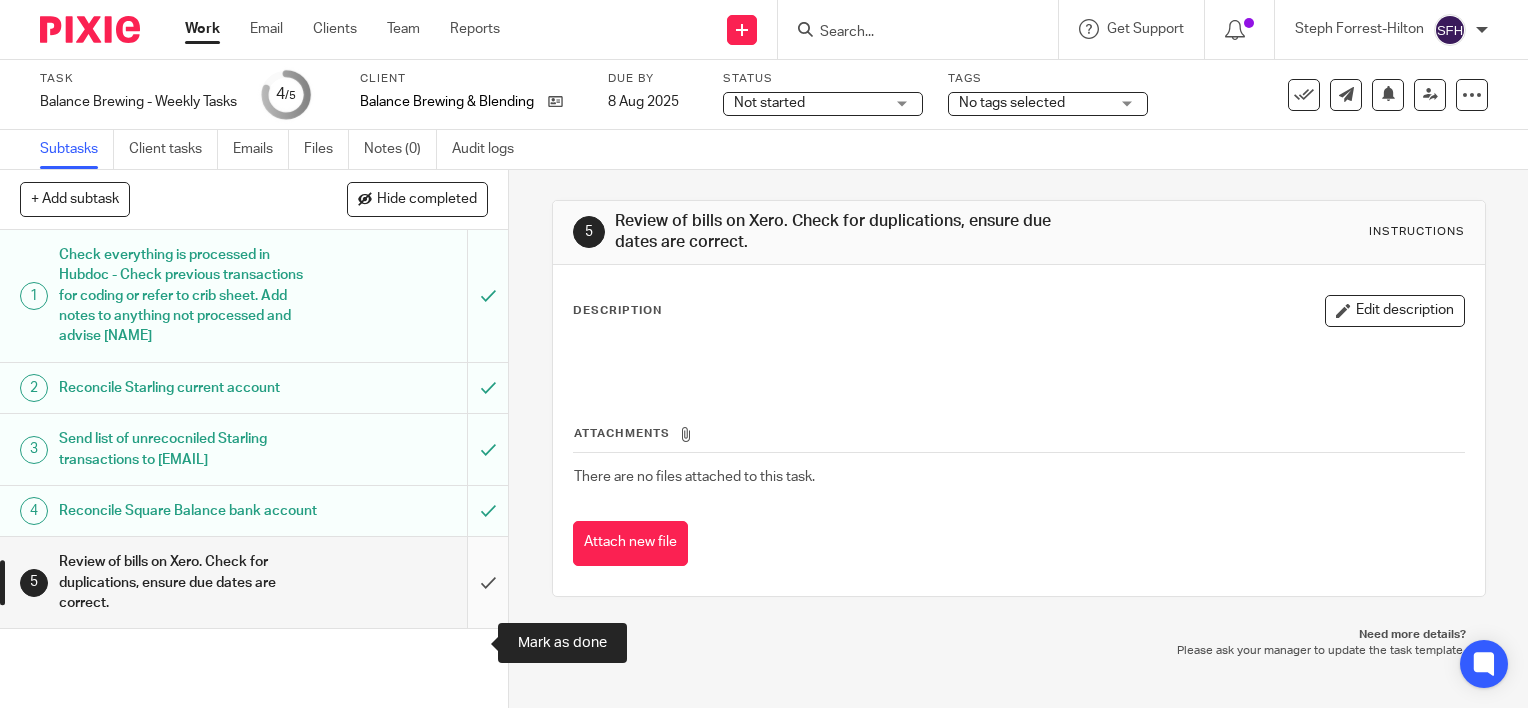 click at bounding box center (254, 582) 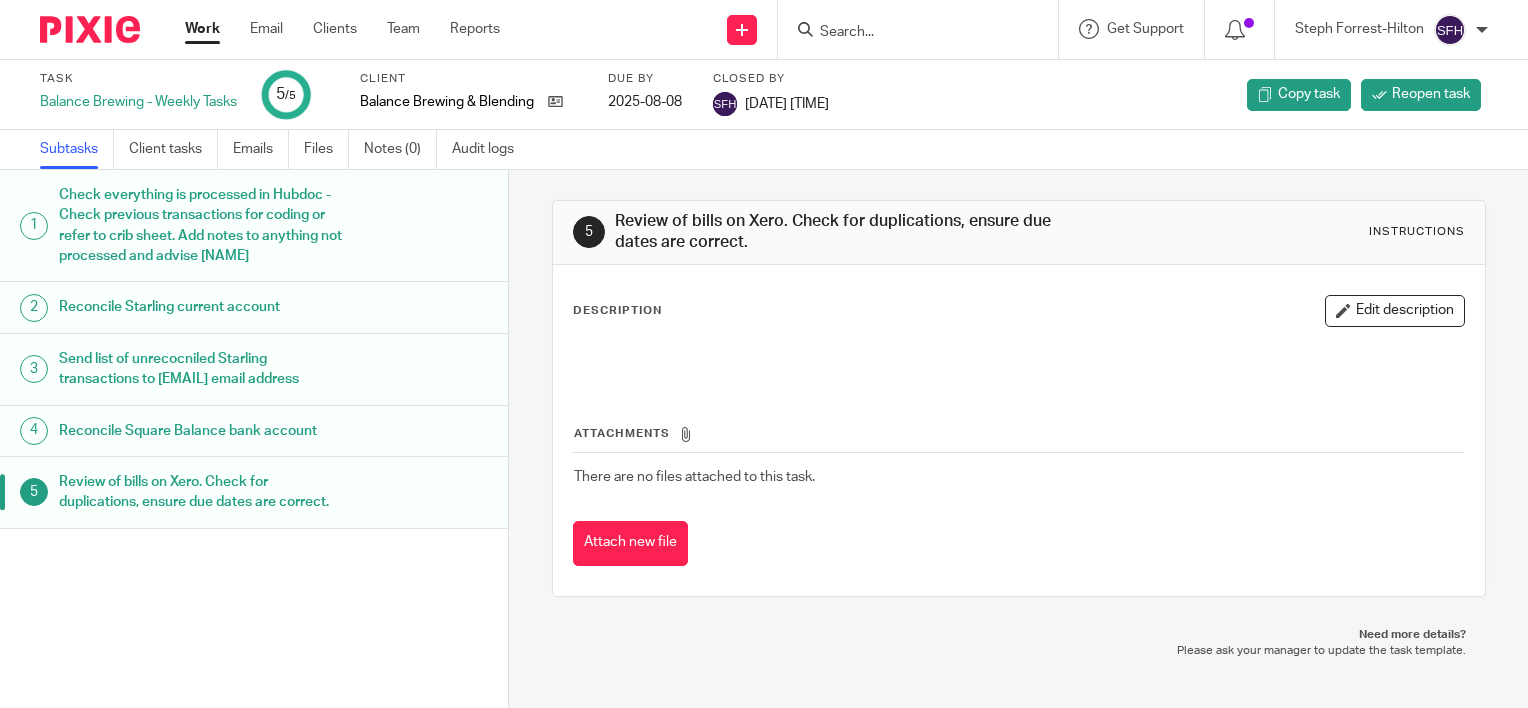 scroll, scrollTop: 0, scrollLeft: 0, axis: both 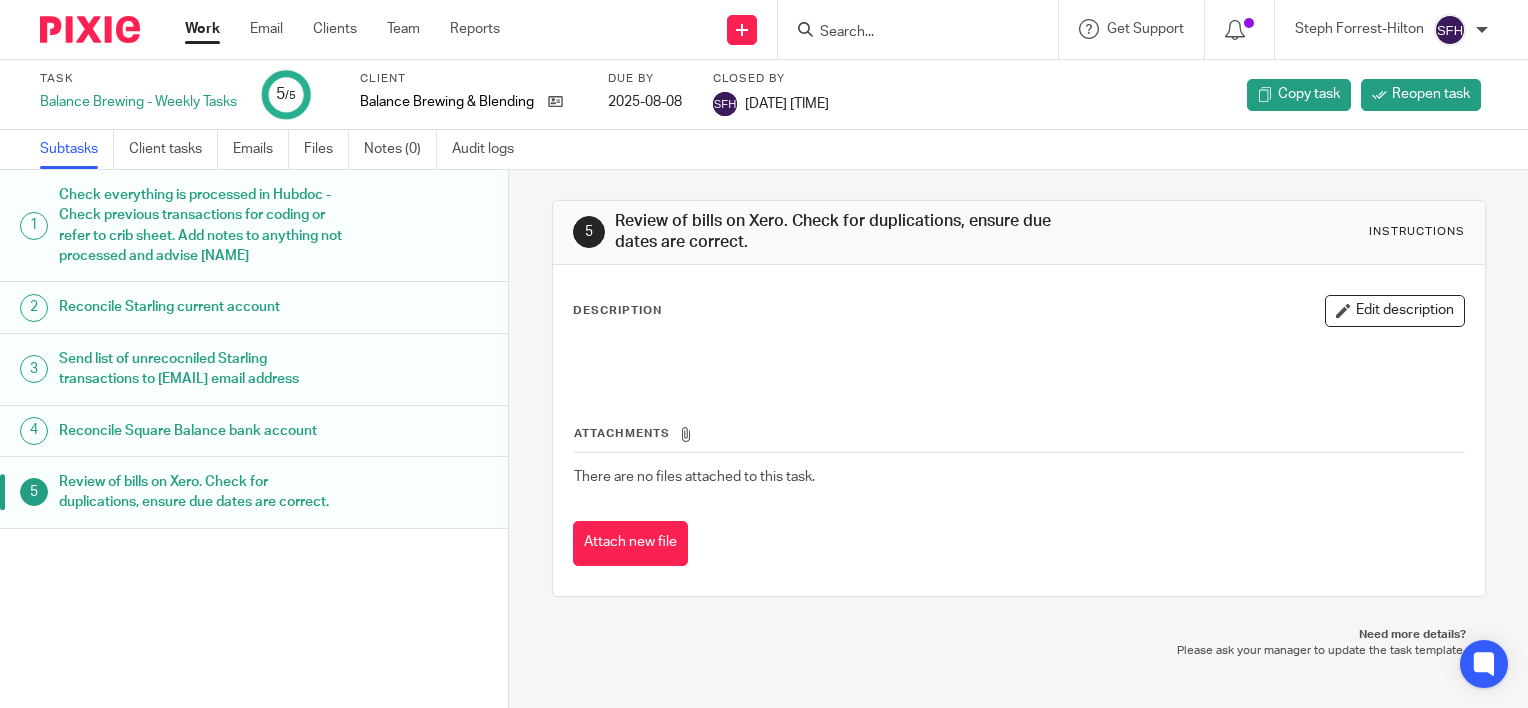 click on "Work" at bounding box center (202, 29) 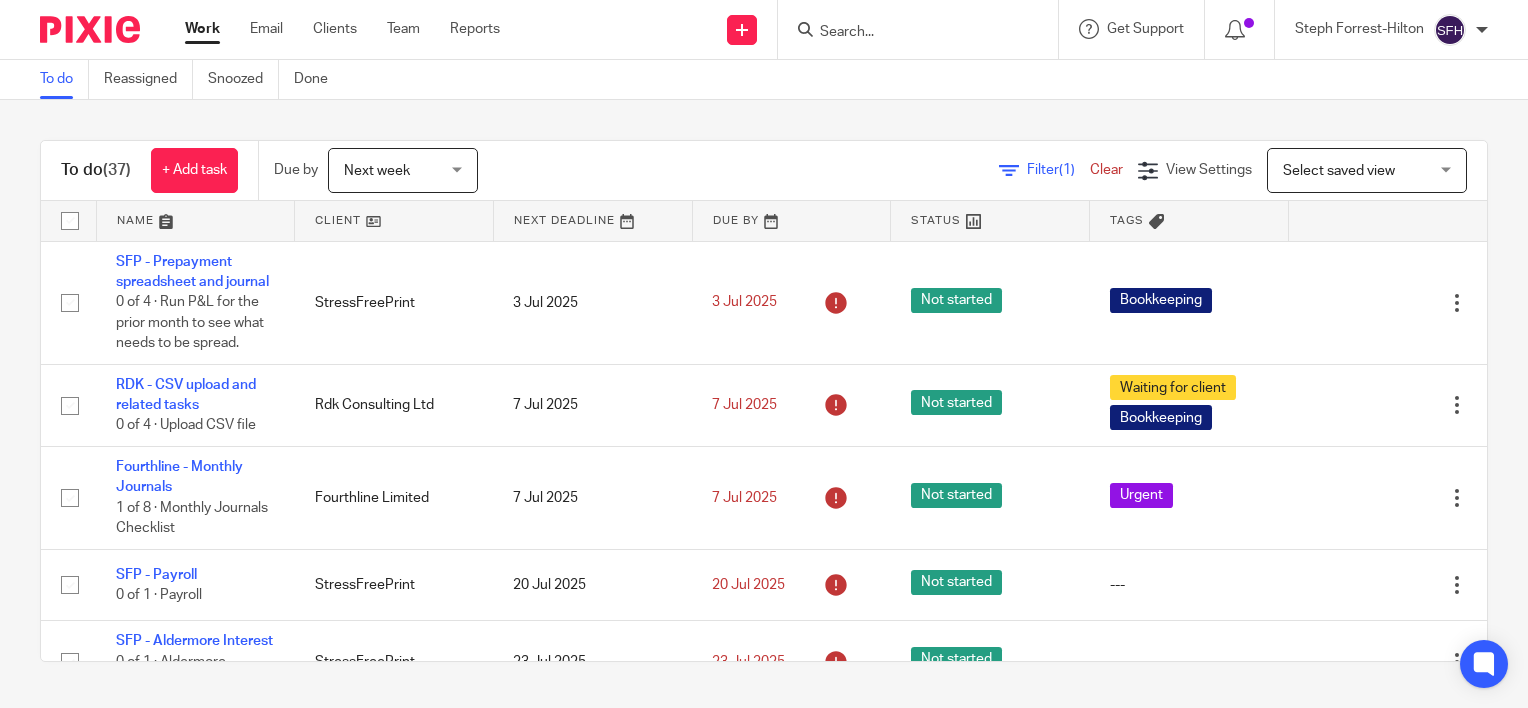 scroll, scrollTop: 0, scrollLeft: 0, axis: both 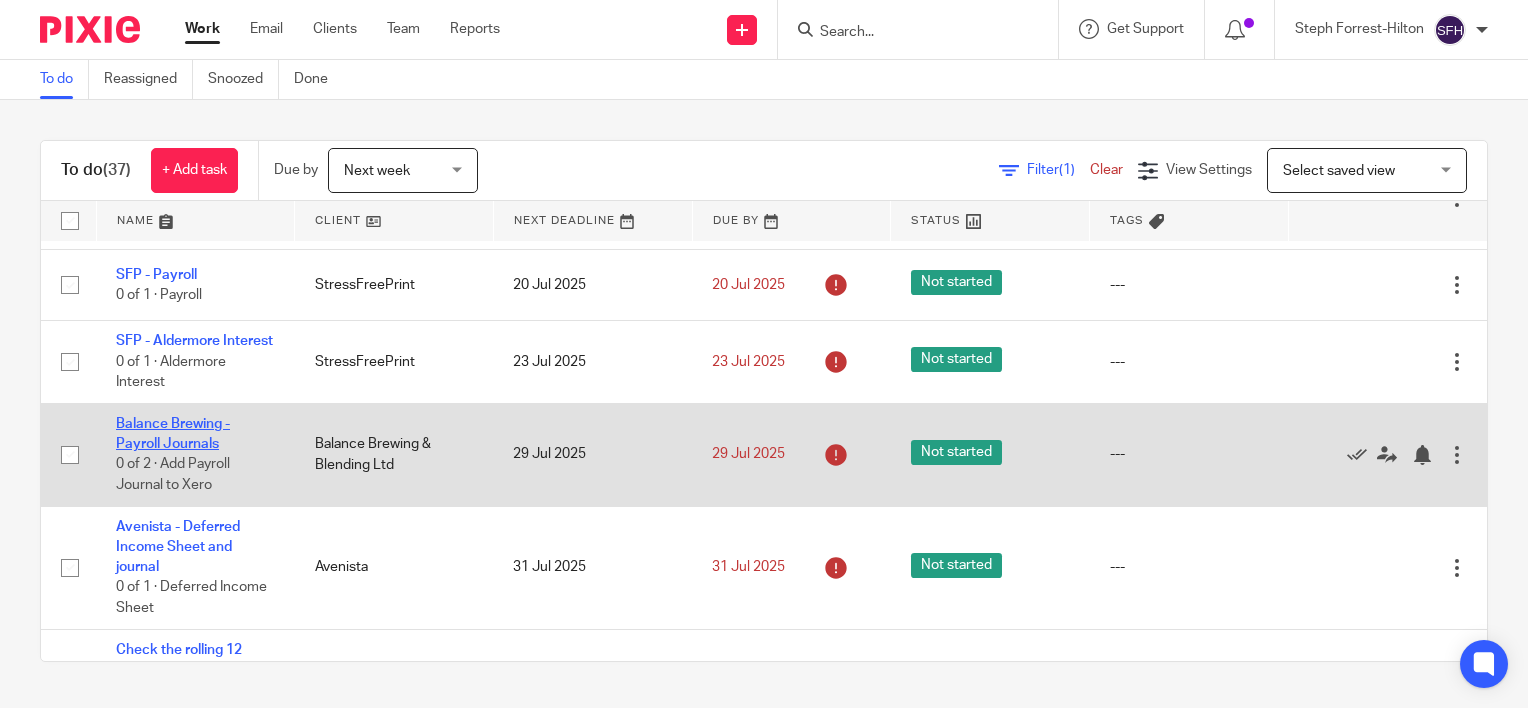 click on "Balance Brewing - Payroll Journals" at bounding box center (173, 434) 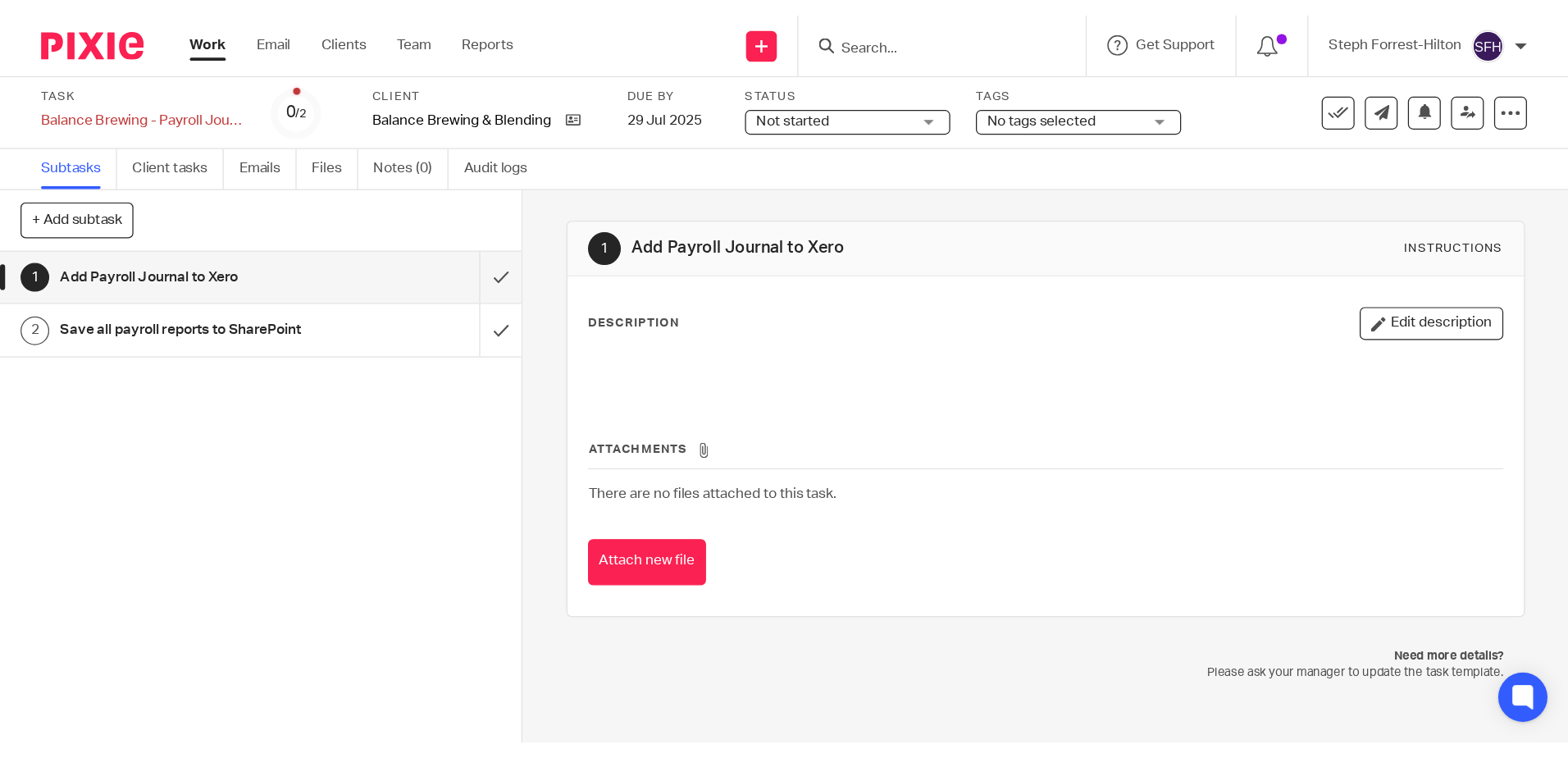 scroll, scrollTop: 0, scrollLeft: 0, axis: both 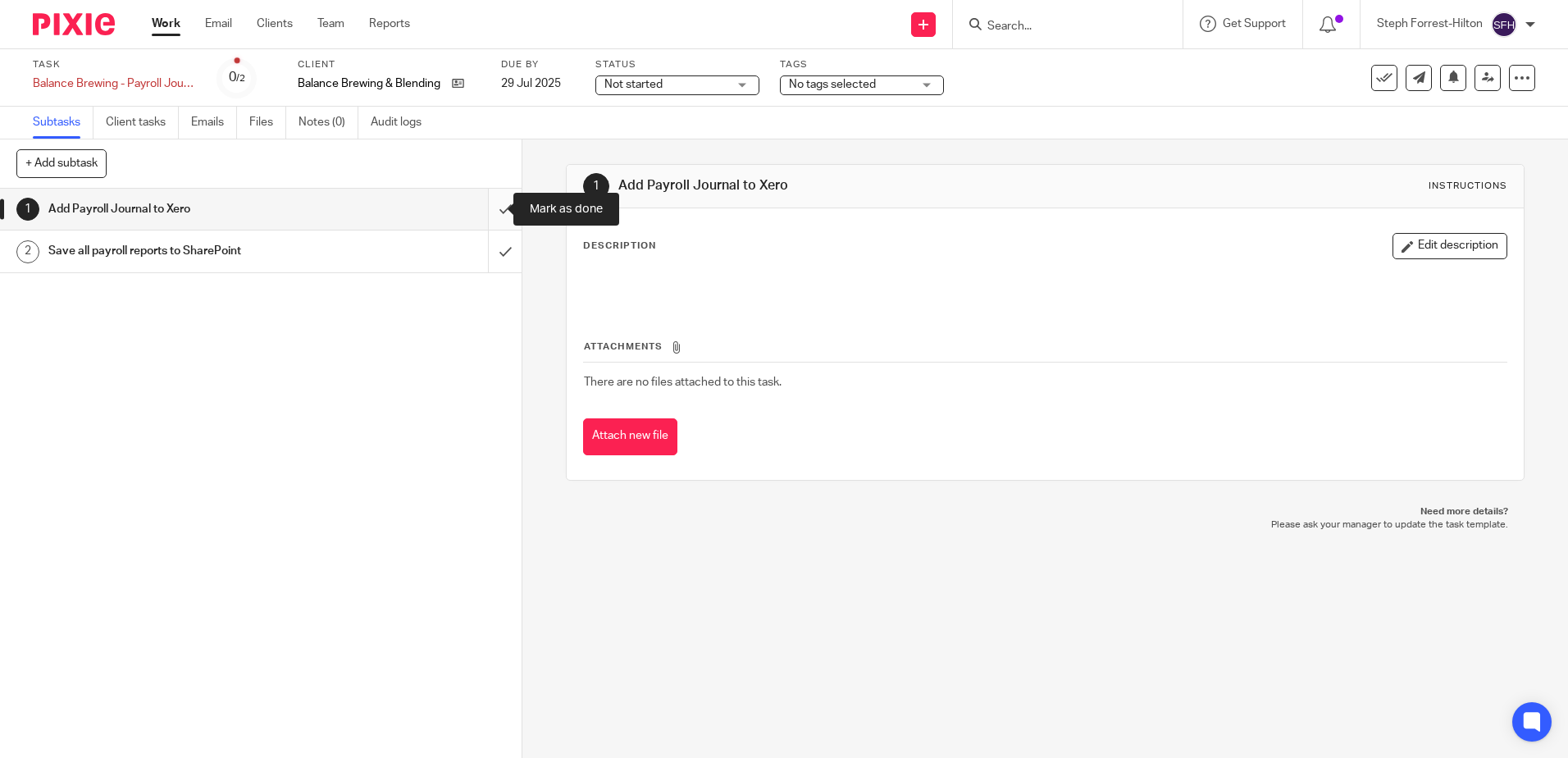 click at bounding box center (261, 209) 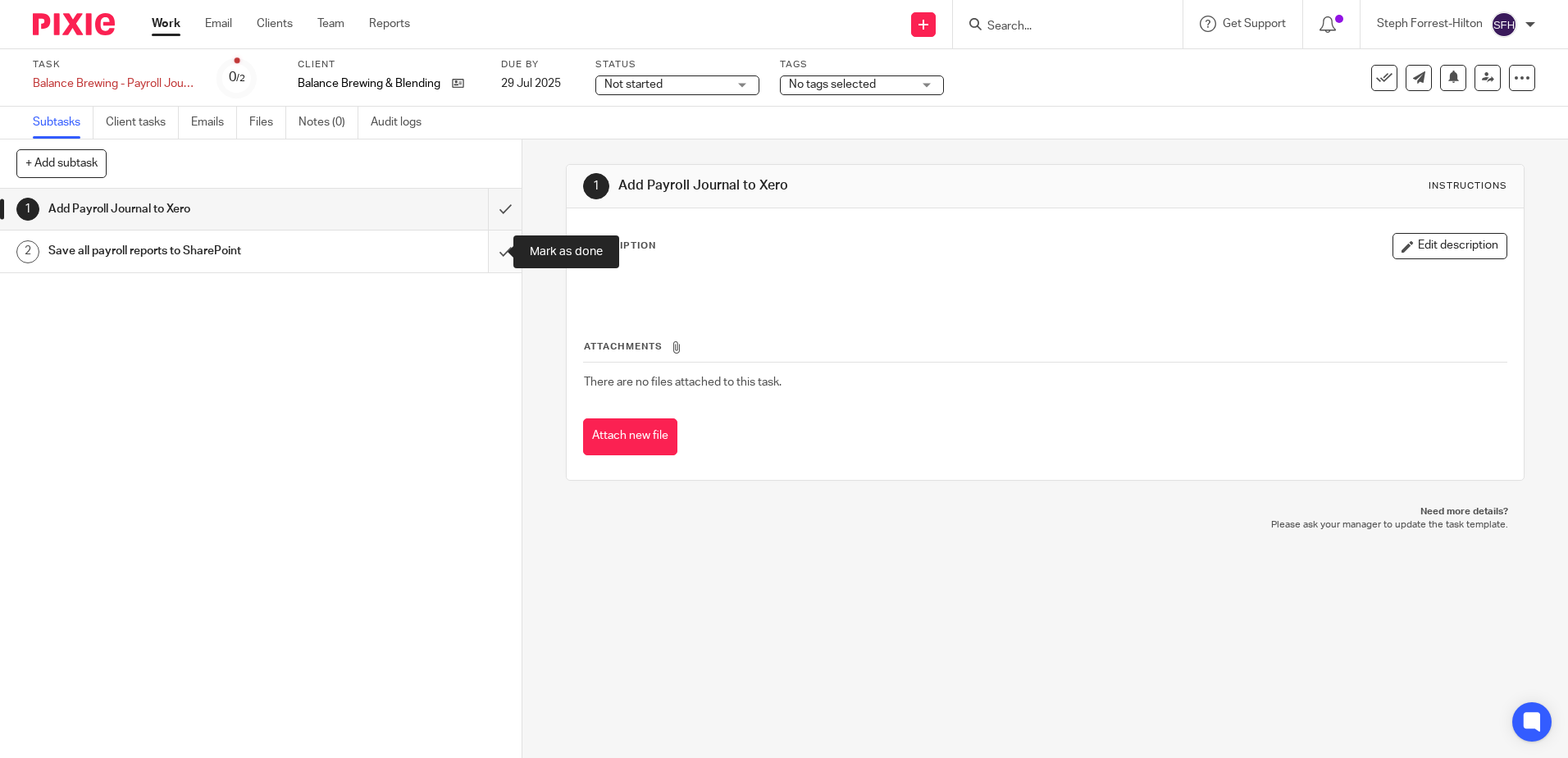 click at bounding box center (261, 251) 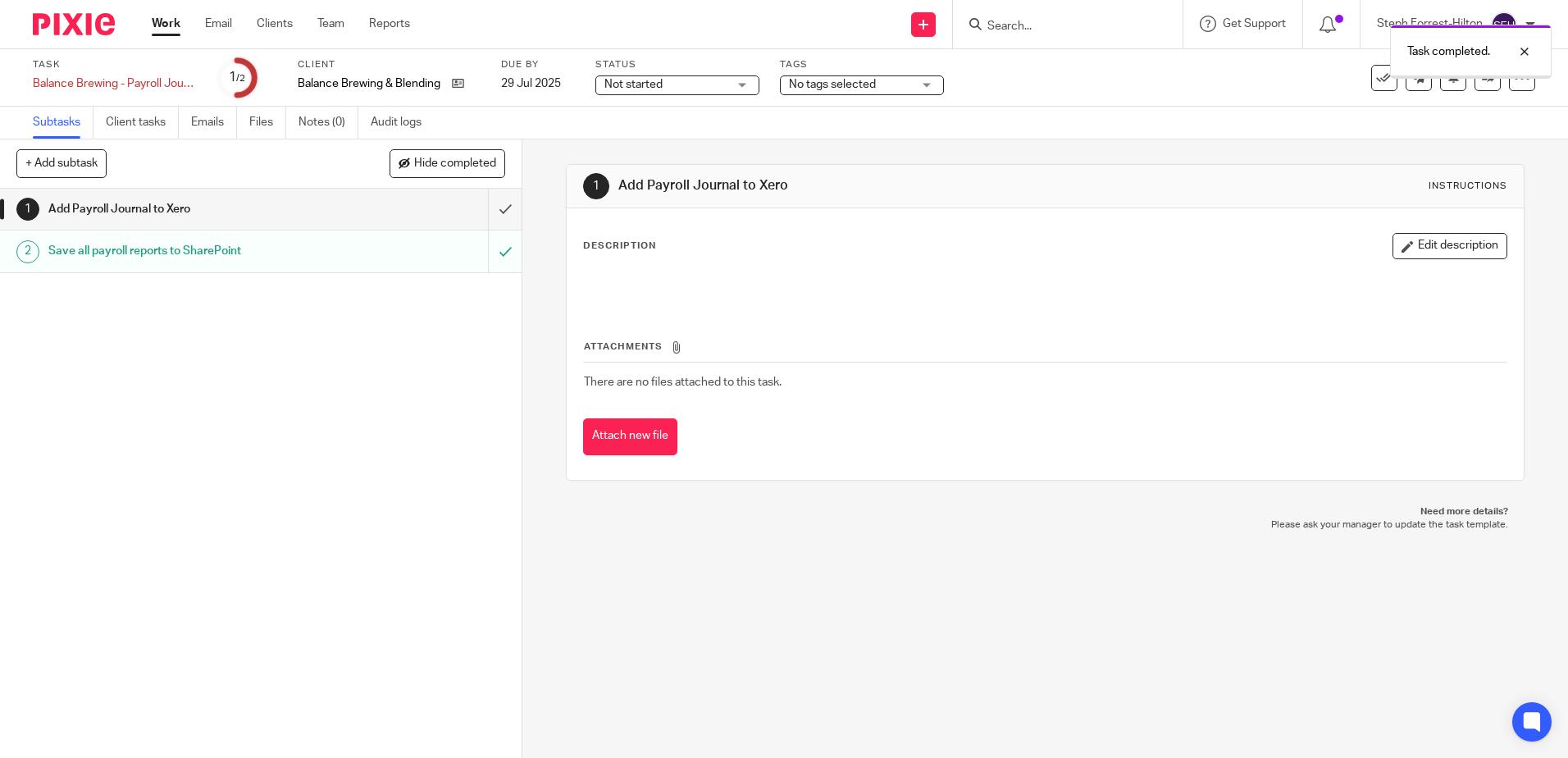 scroll, scrollTop: 0, scrollLeft: 0, axis: both 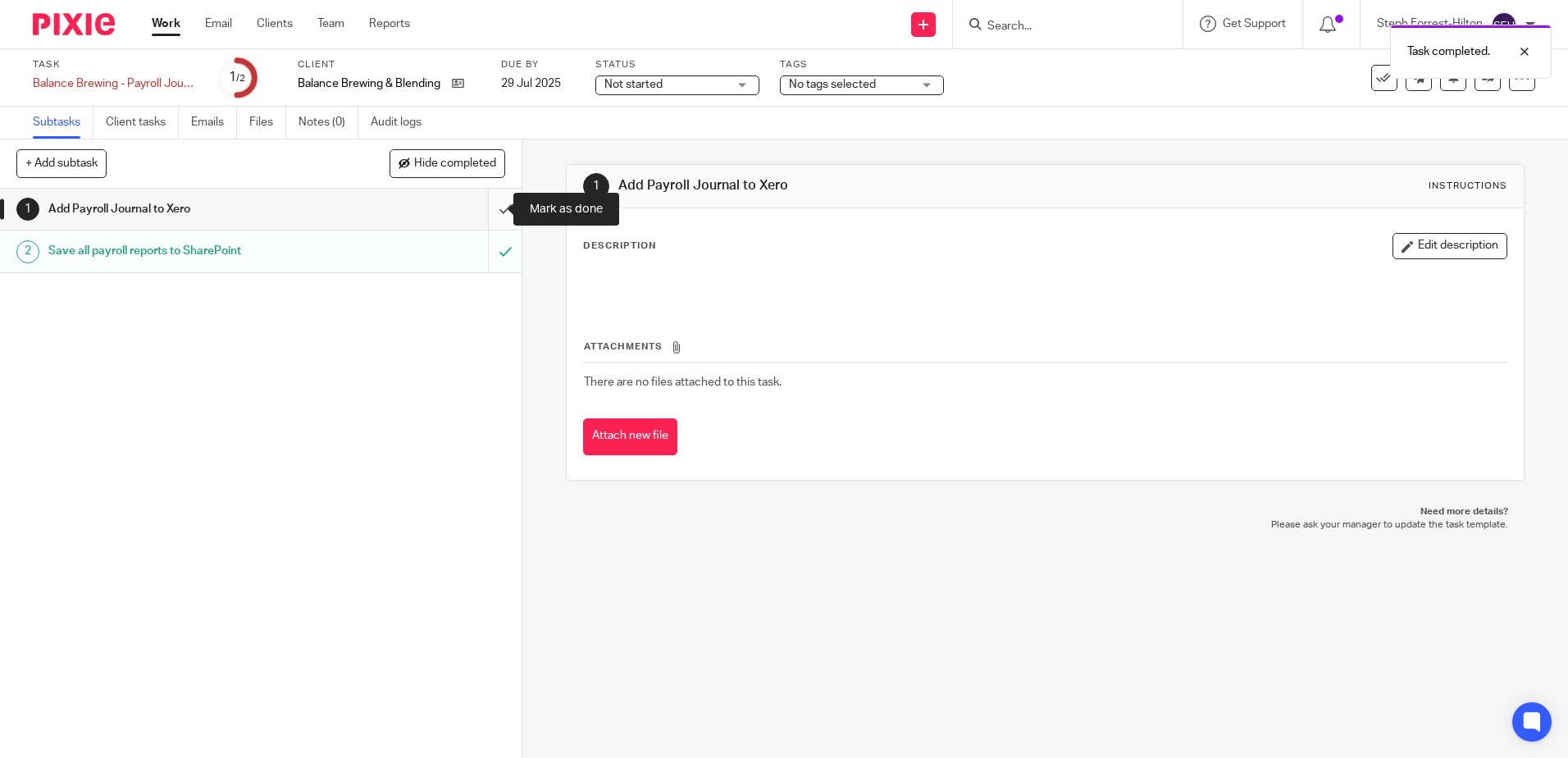 click at bounding box center [261, 209] 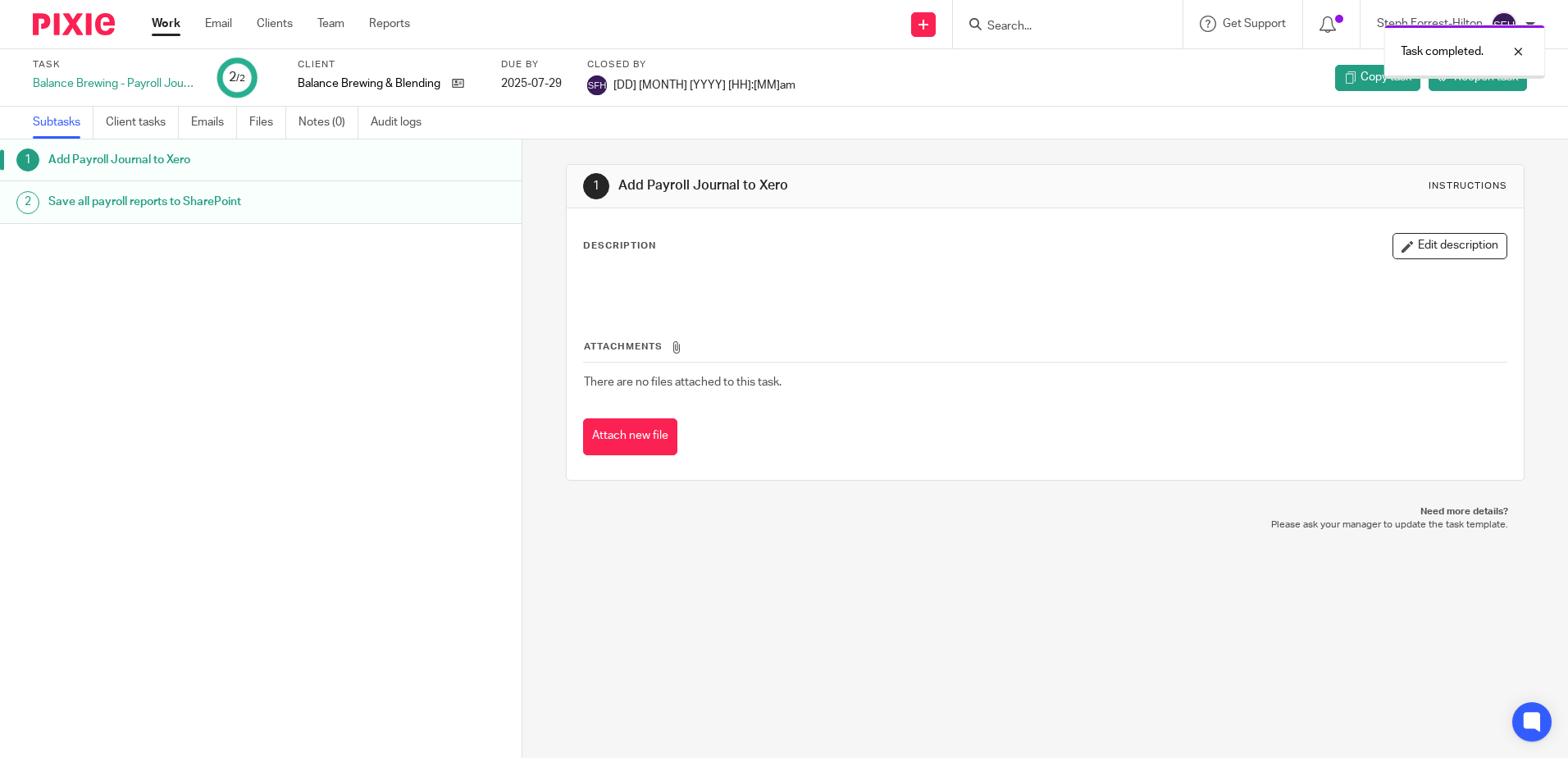 scroll, scrollTop: 0, scrollLeft: 0, axis: both 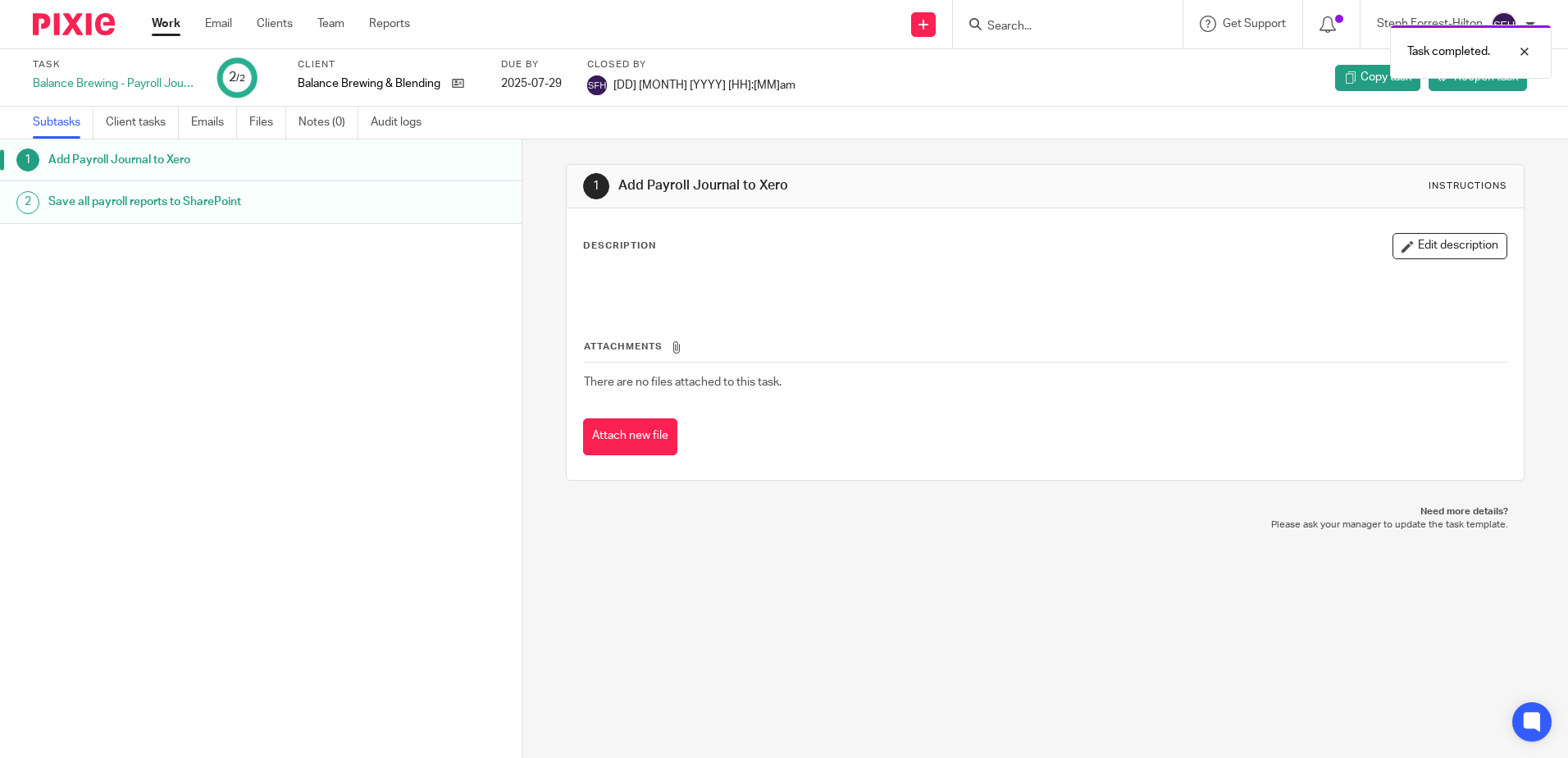 click on "Work" at bounding box center (166, 24) 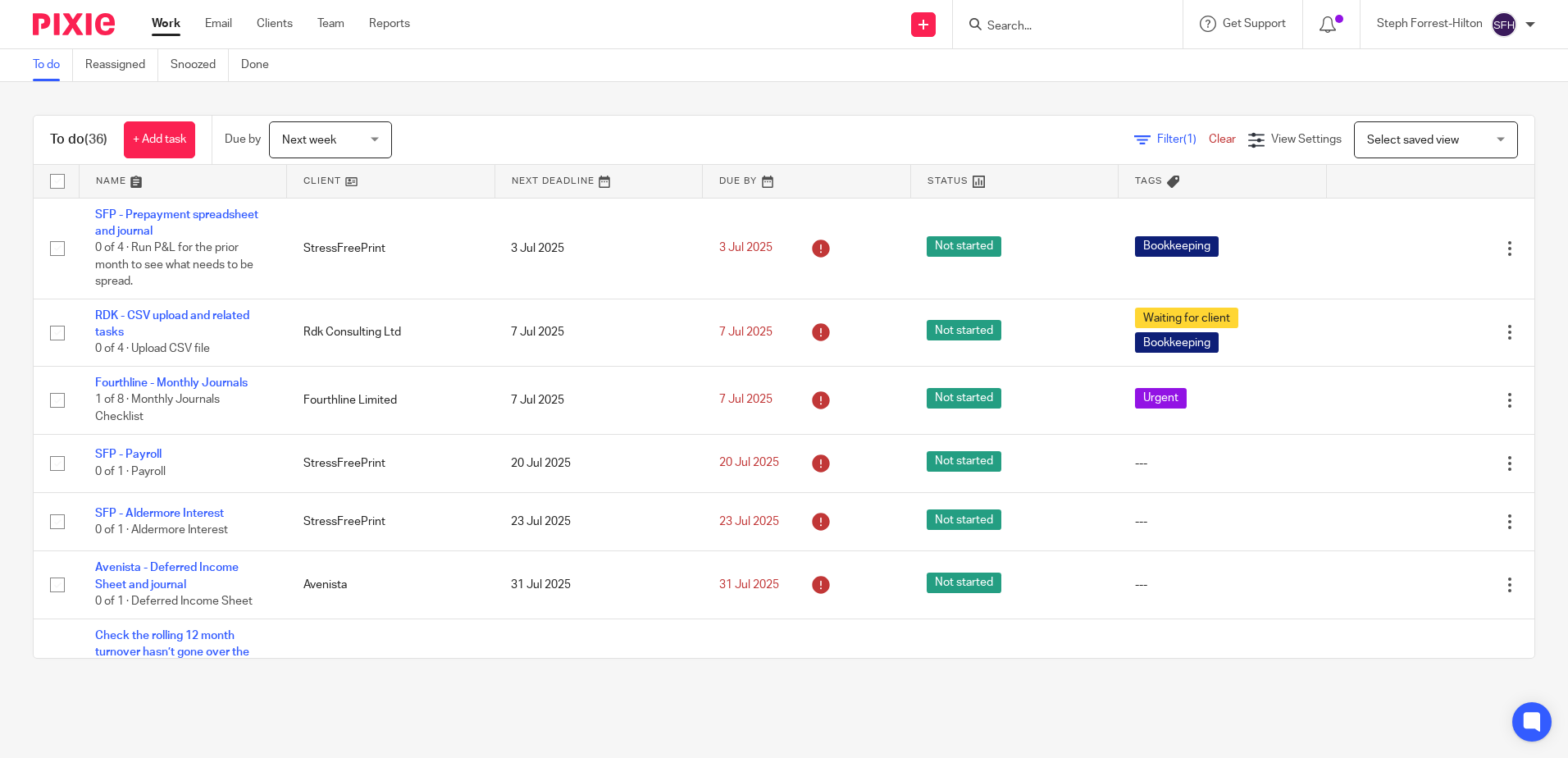 scroll, scrollTop: 0, scrollLeft: 0, axis: both 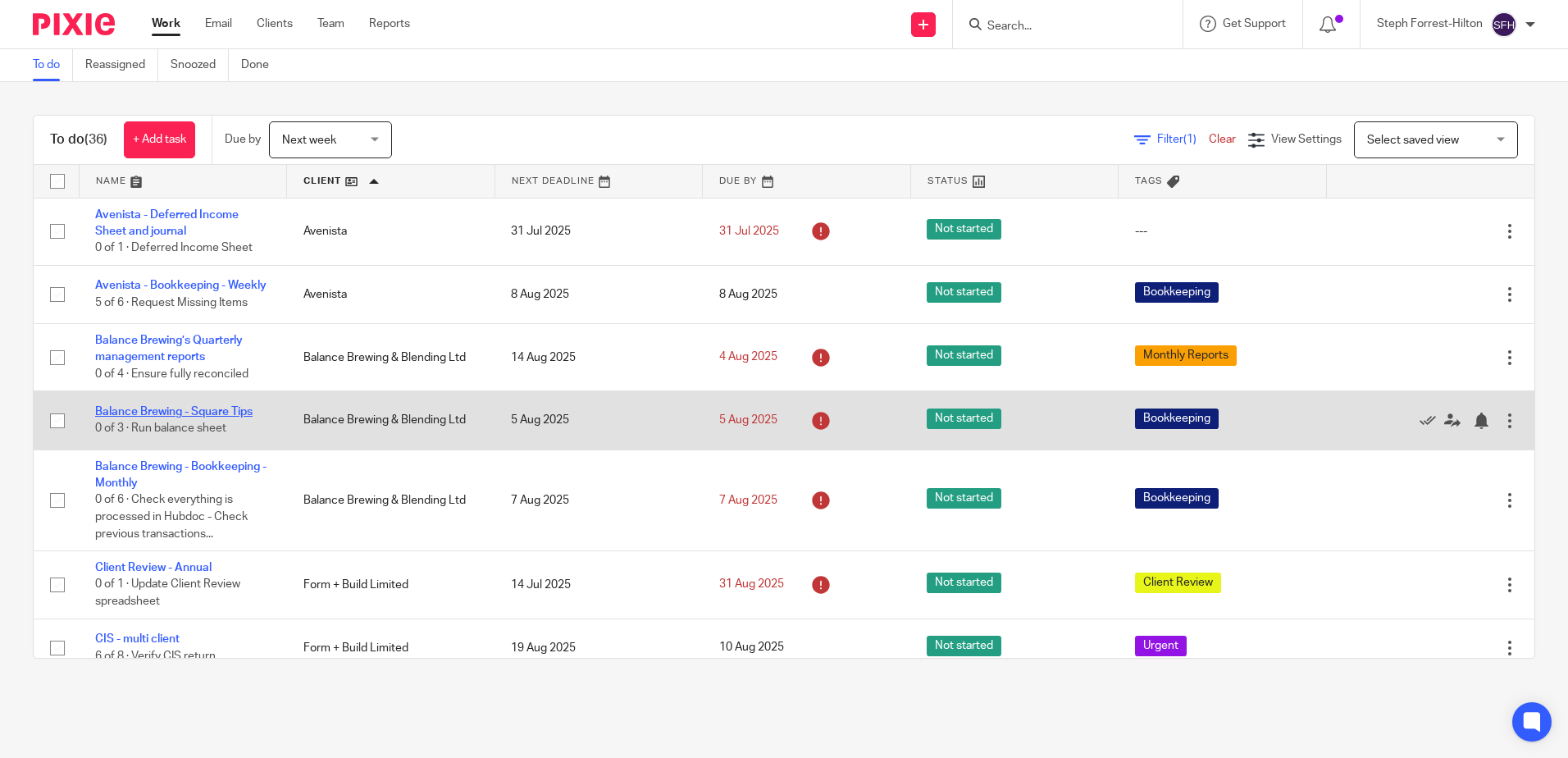 click on "Balance Brewing - Square Tips" at bounding box center (174, 412) 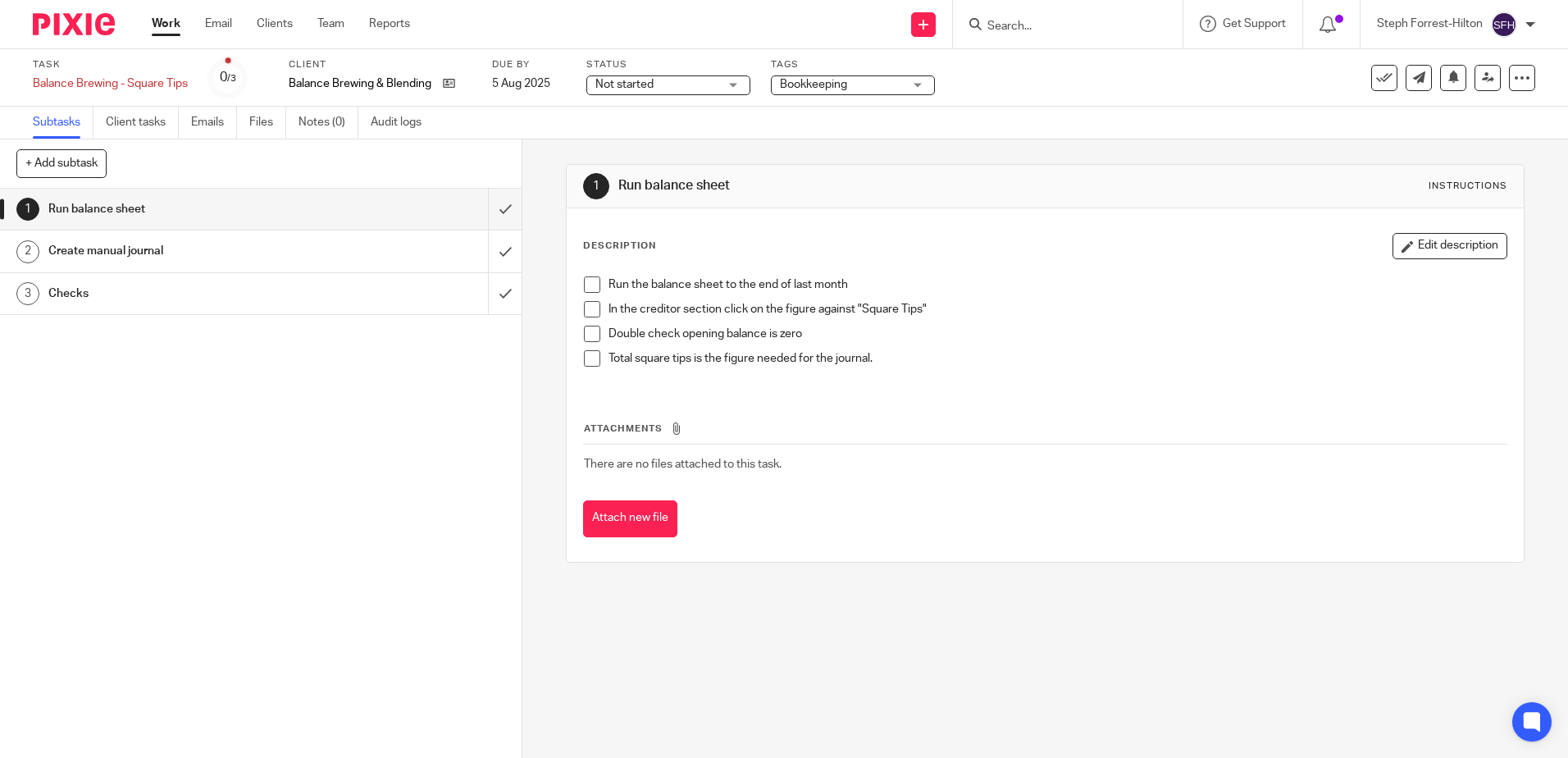 scroll, scrollTop: 0, scrollLeft: 0, axis: both 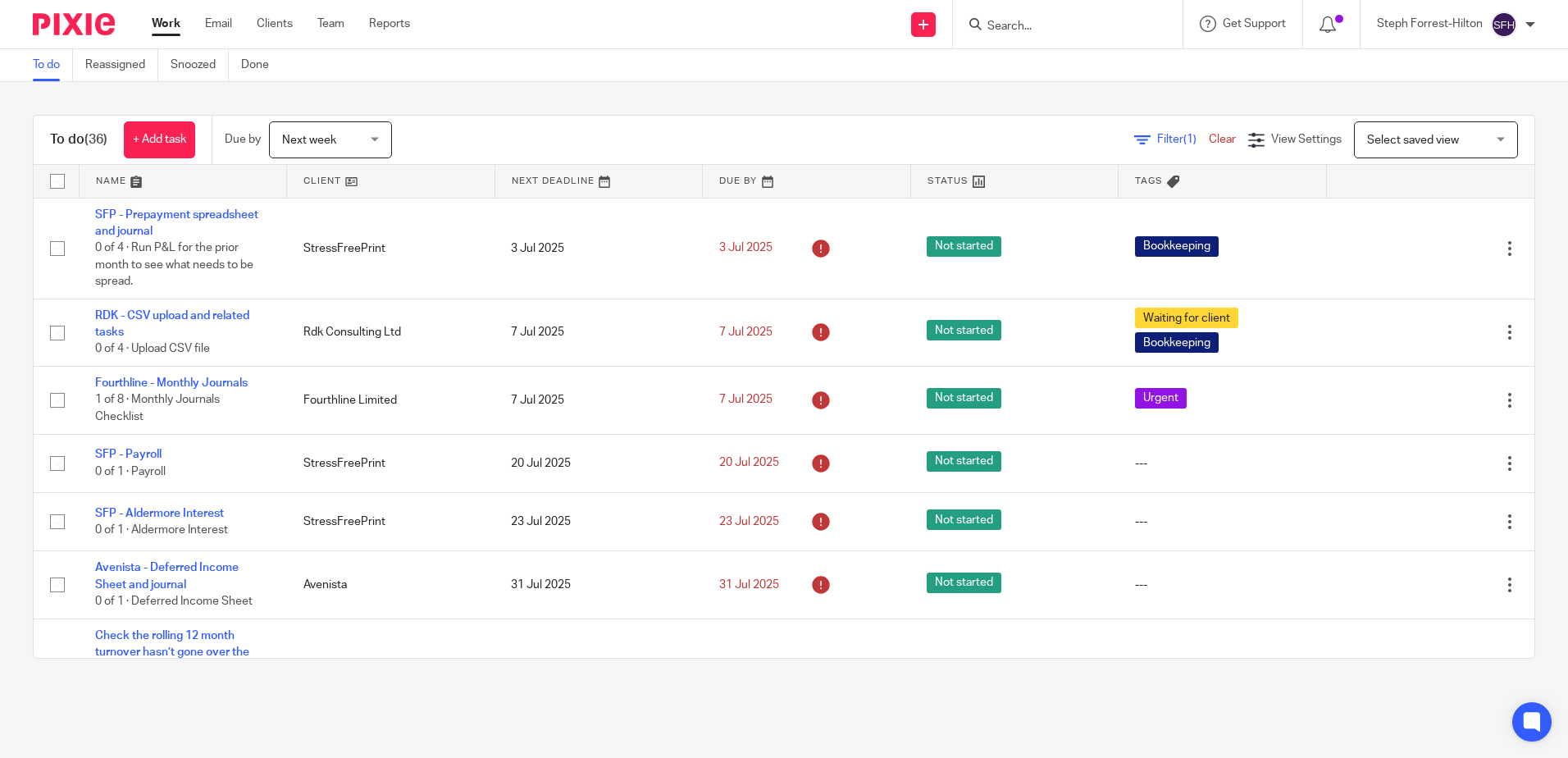 click at bounding box center [390, 181] 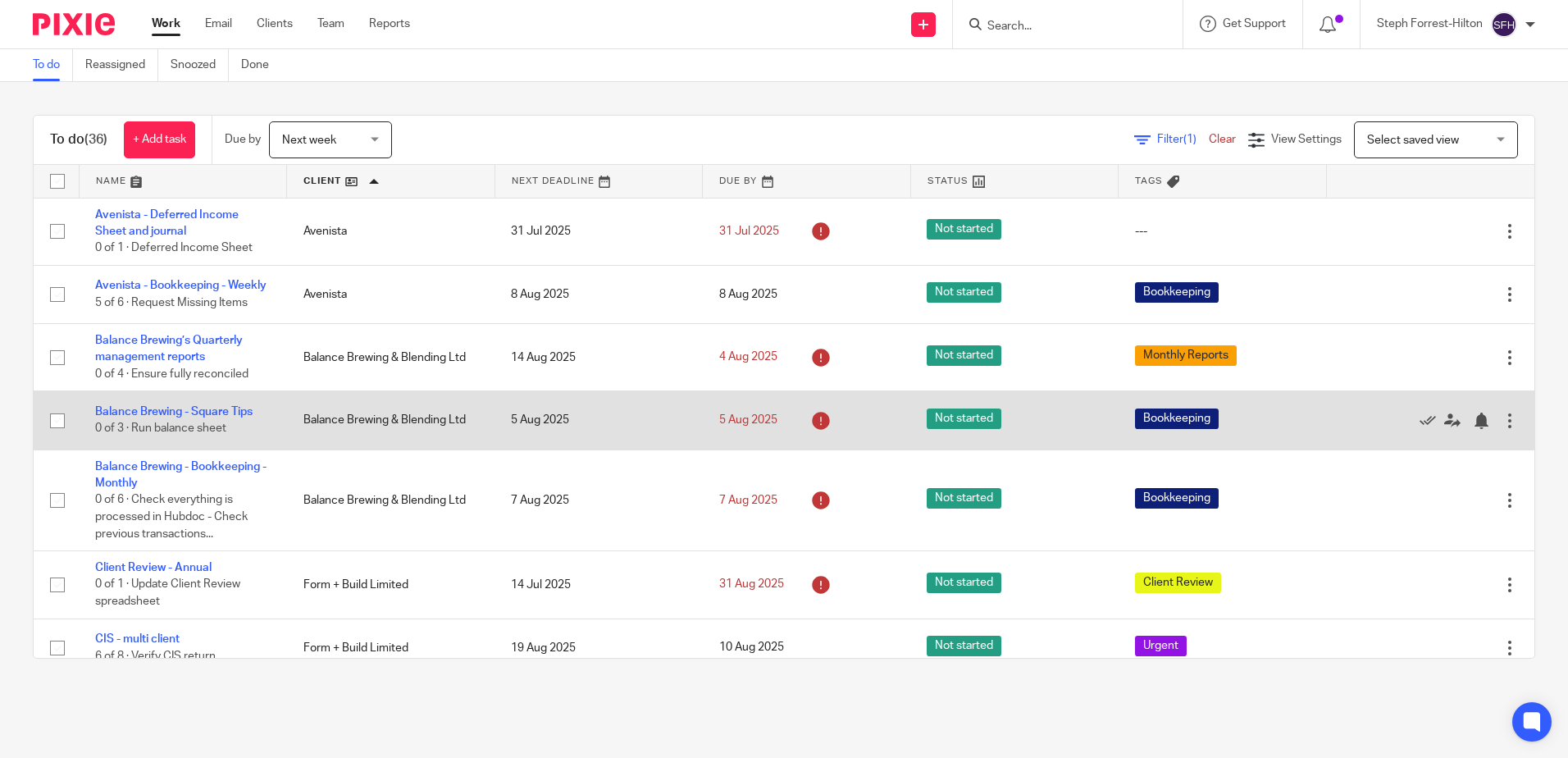 scroll, scrollTop: 0, scrollLeft: 0, axis: both 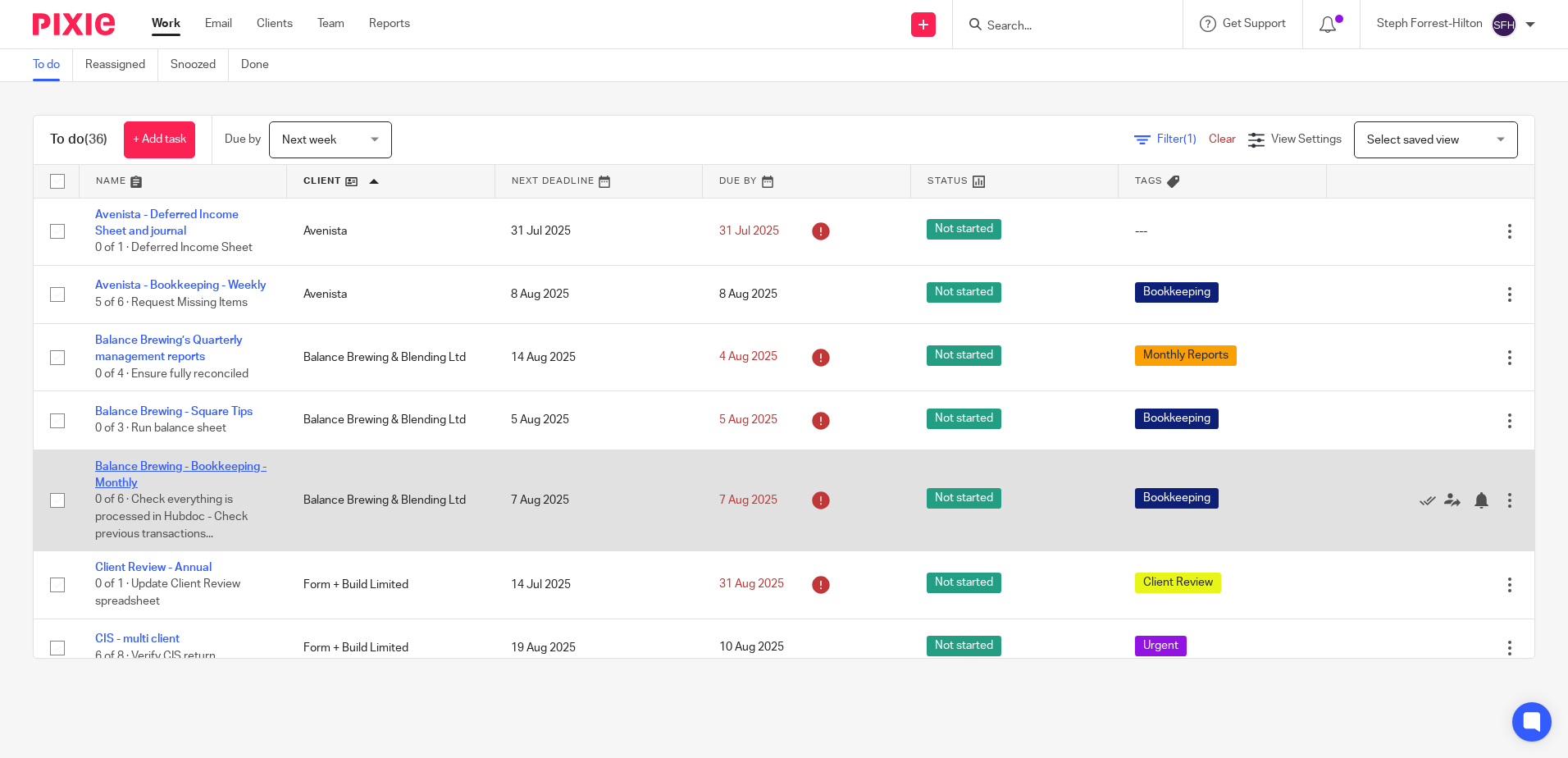 click on "Balance Brewing - Bookkeeping - Monthly" at bounding box center [180, 475] 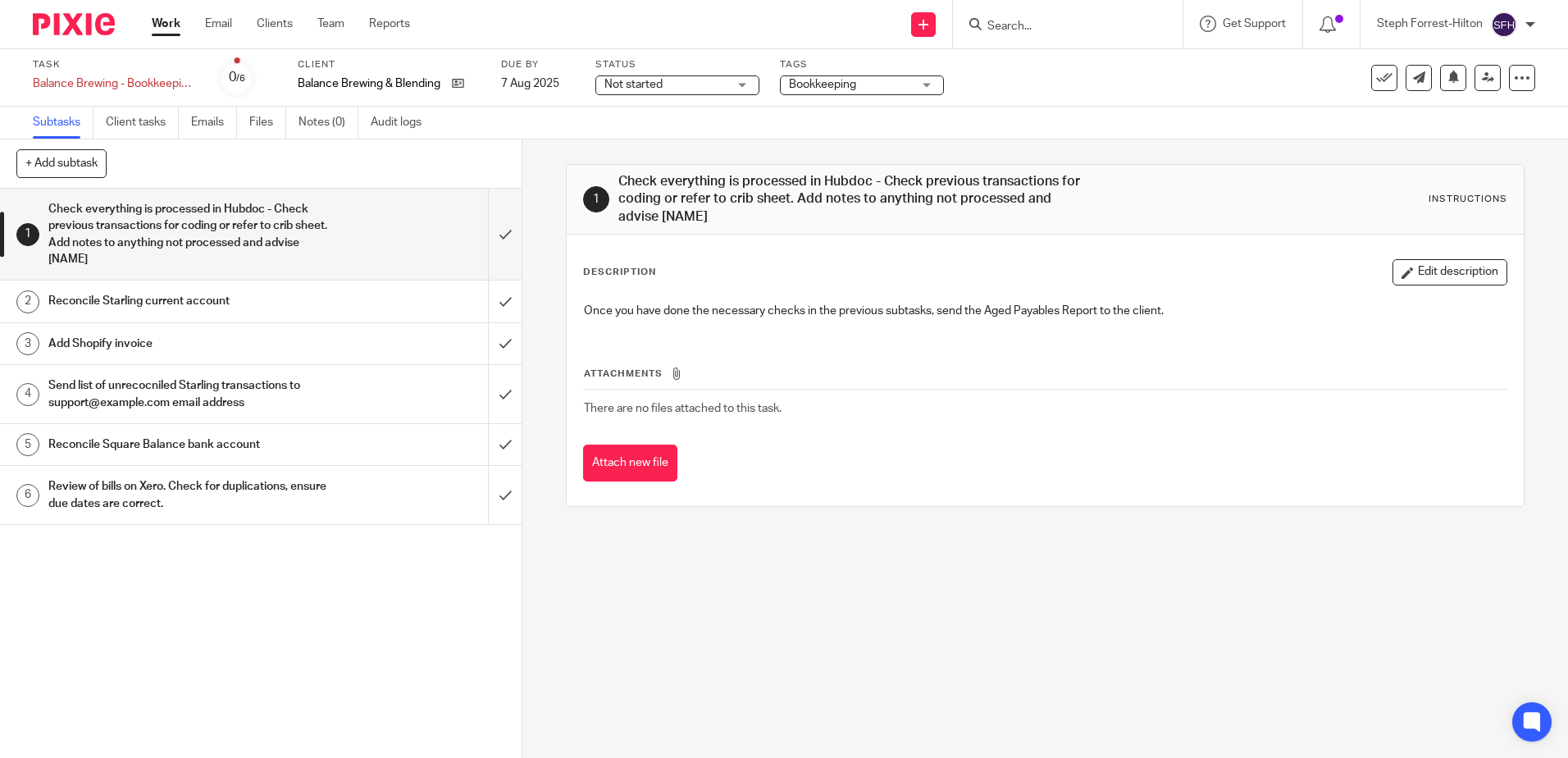 scroll, scrollTop: 0, scrollLeft: 0, axis: both 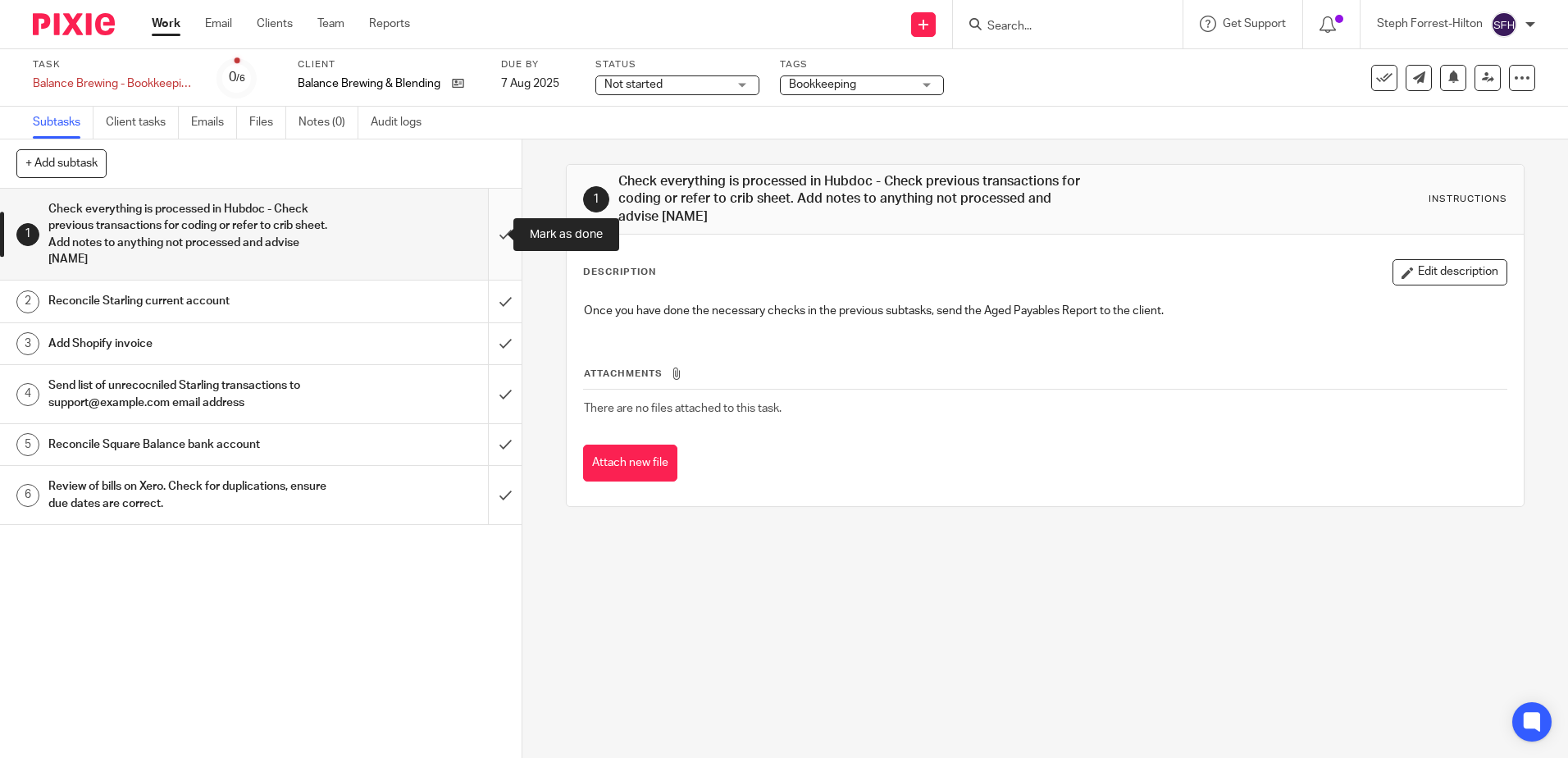 click at bounding box center (261, 234) 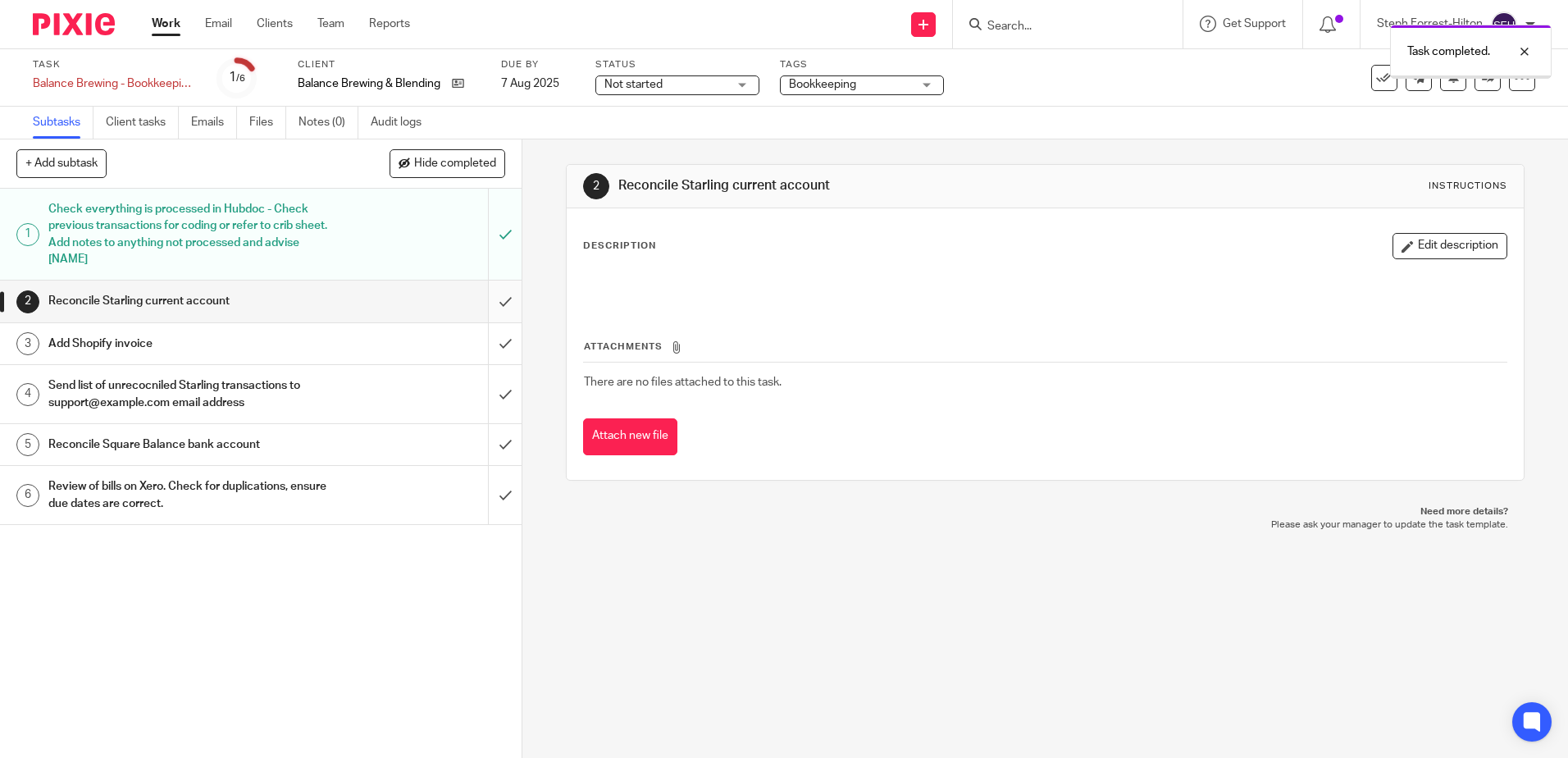 scroll, scrollTop: 0, scrollLeft: 0, axis: both 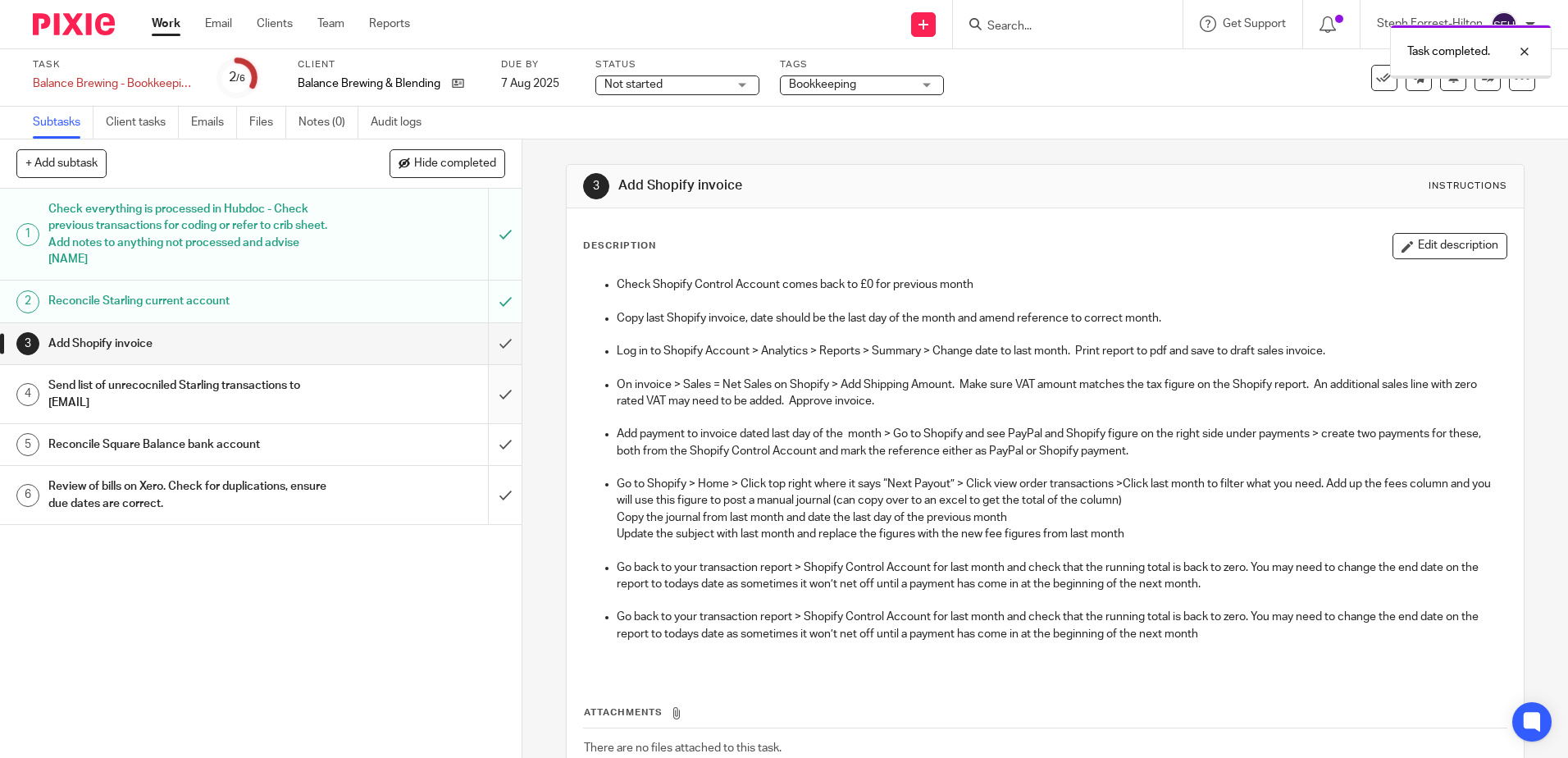 click at bounding box center (261, 394) 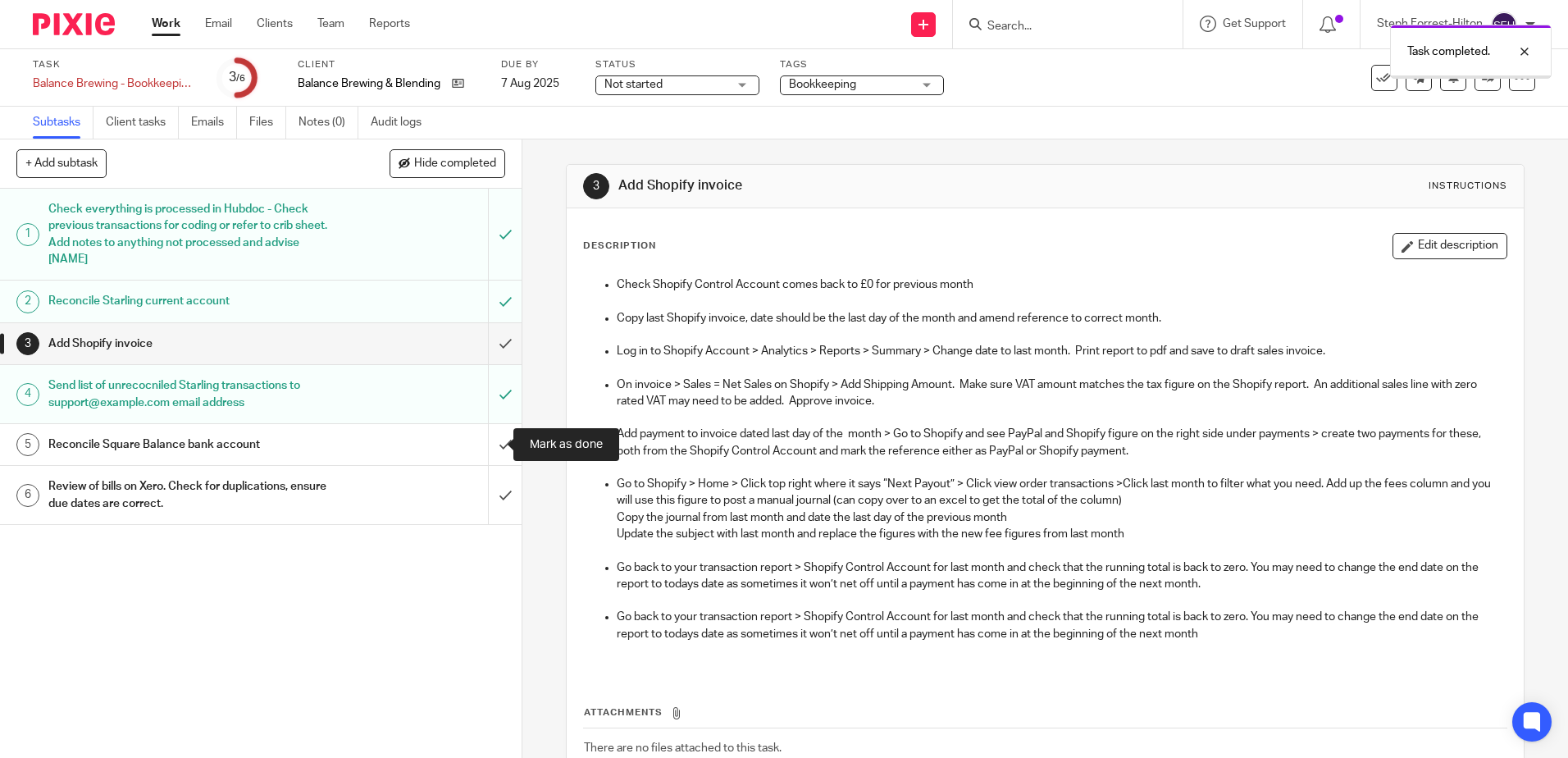 scroll, scrollTop: 0, scrollLeft: 0, axis: both 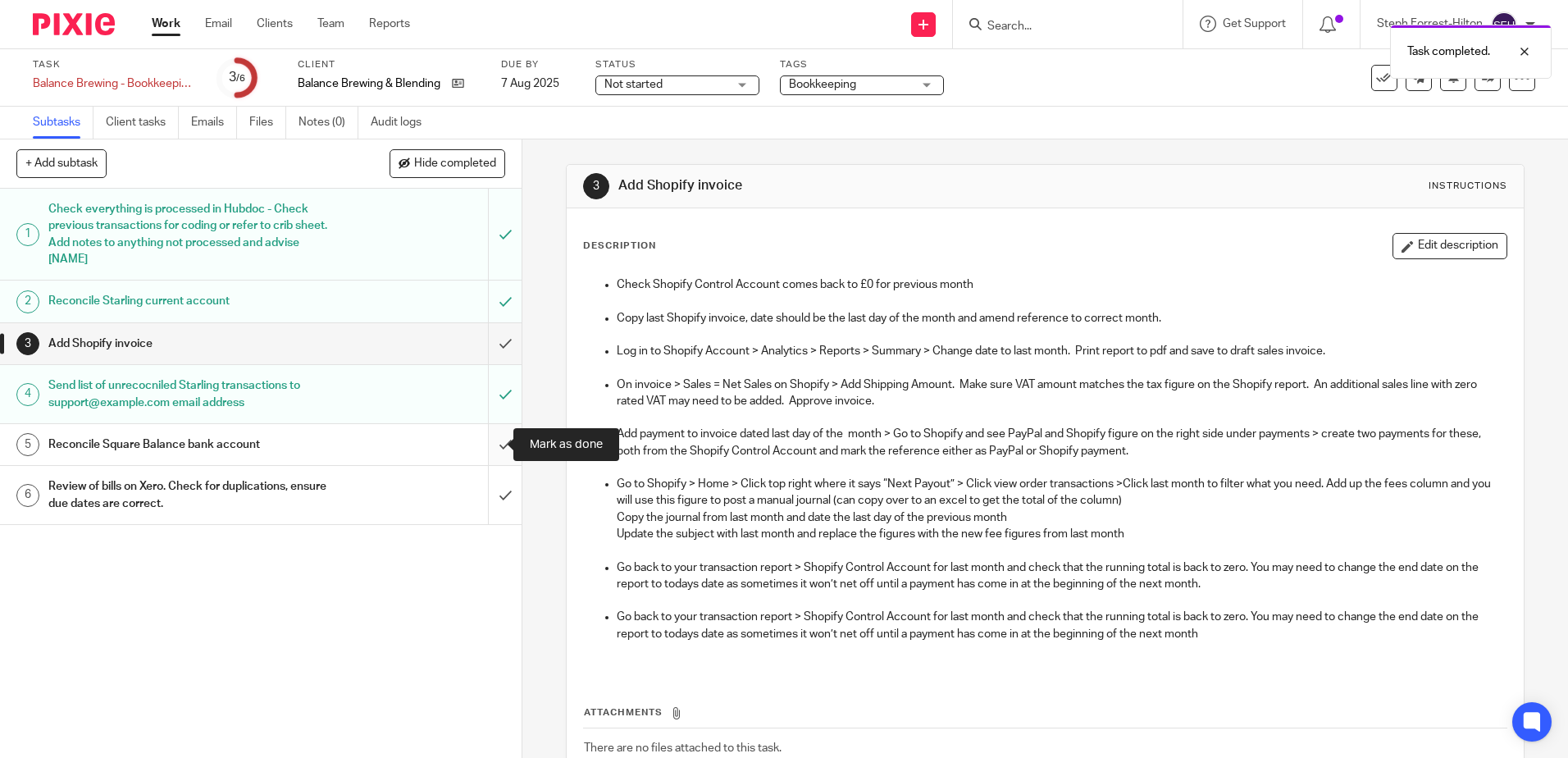 click at bounding box center (261, 445) 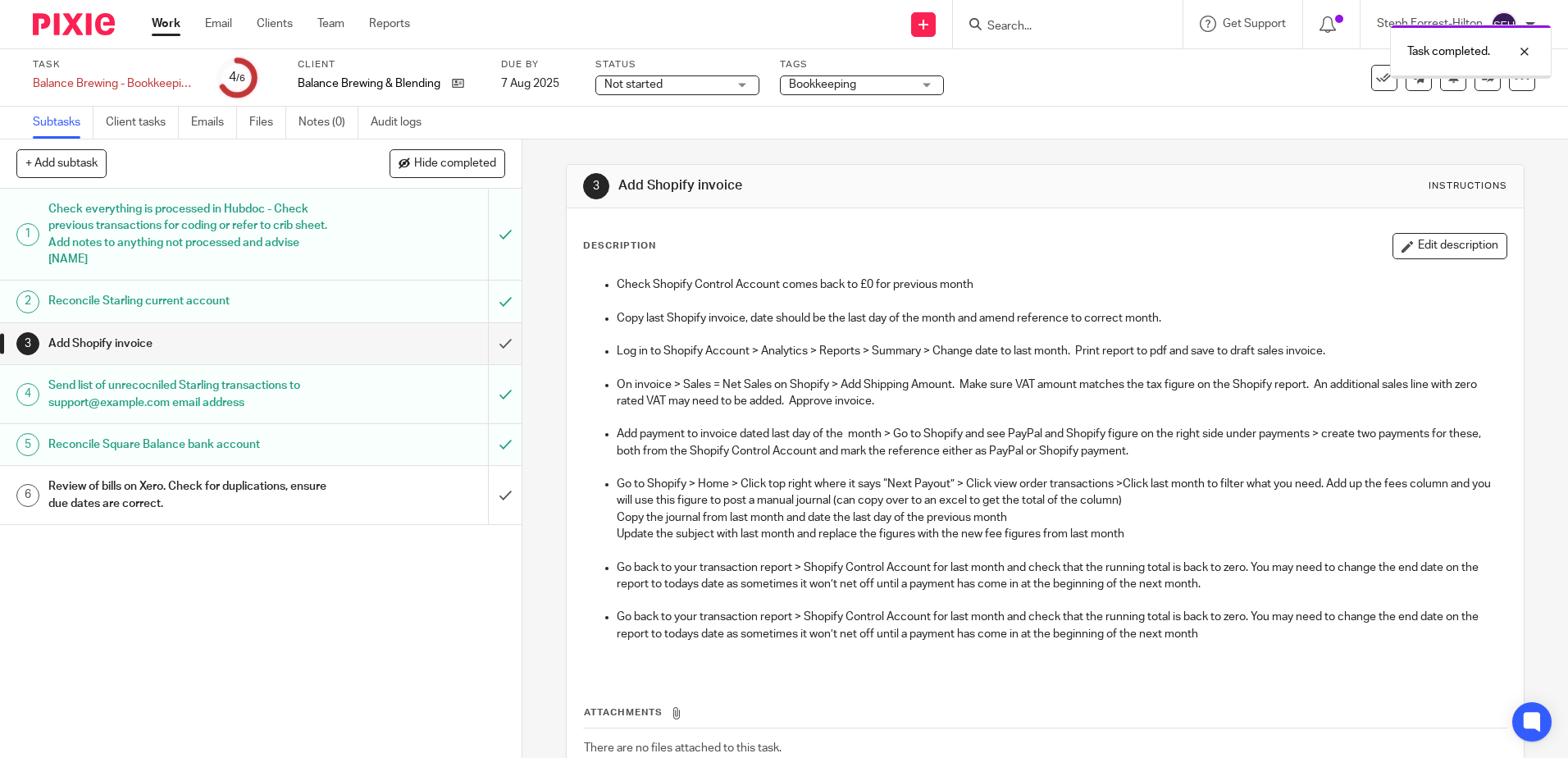 click at bounding box center [261, 495] 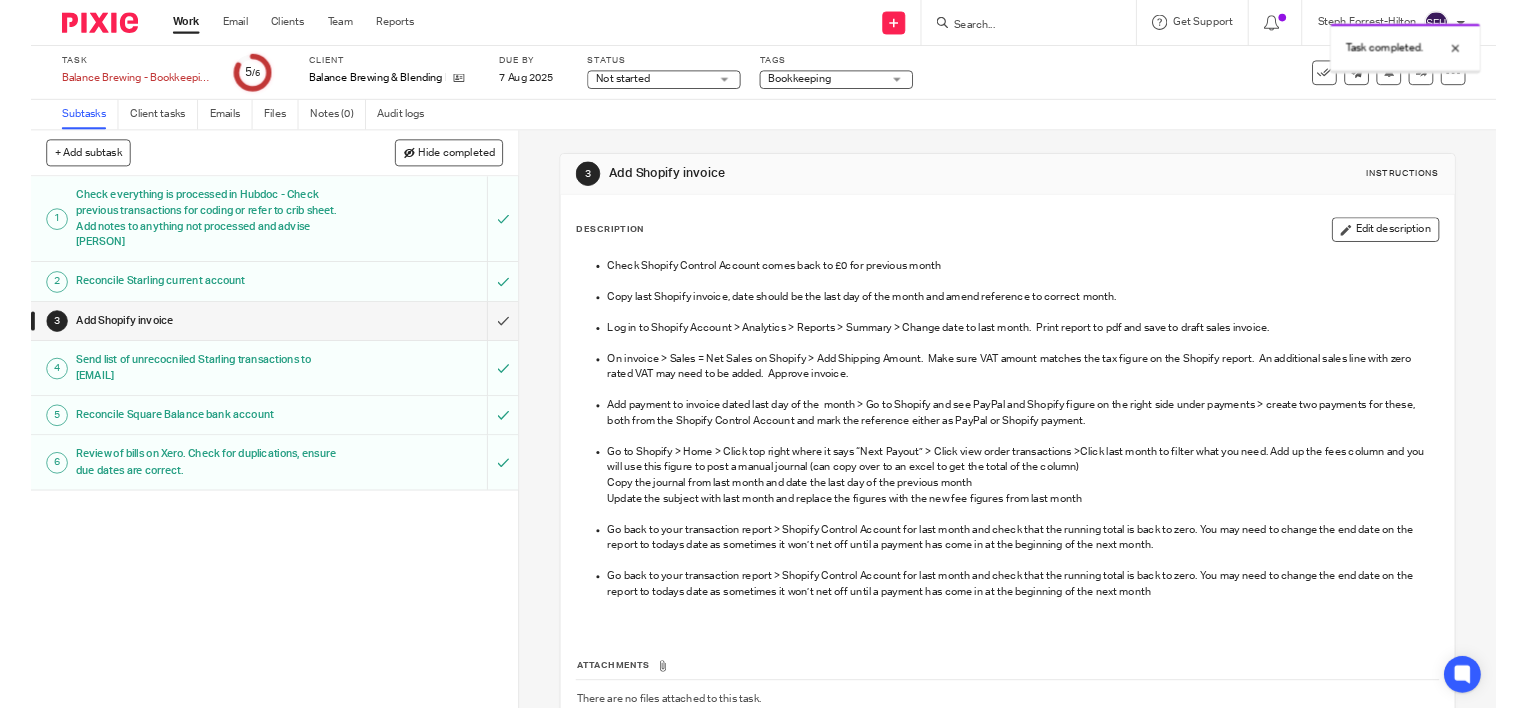 scroll, scrollTop: 0, scrollLeft: 0, axis: both 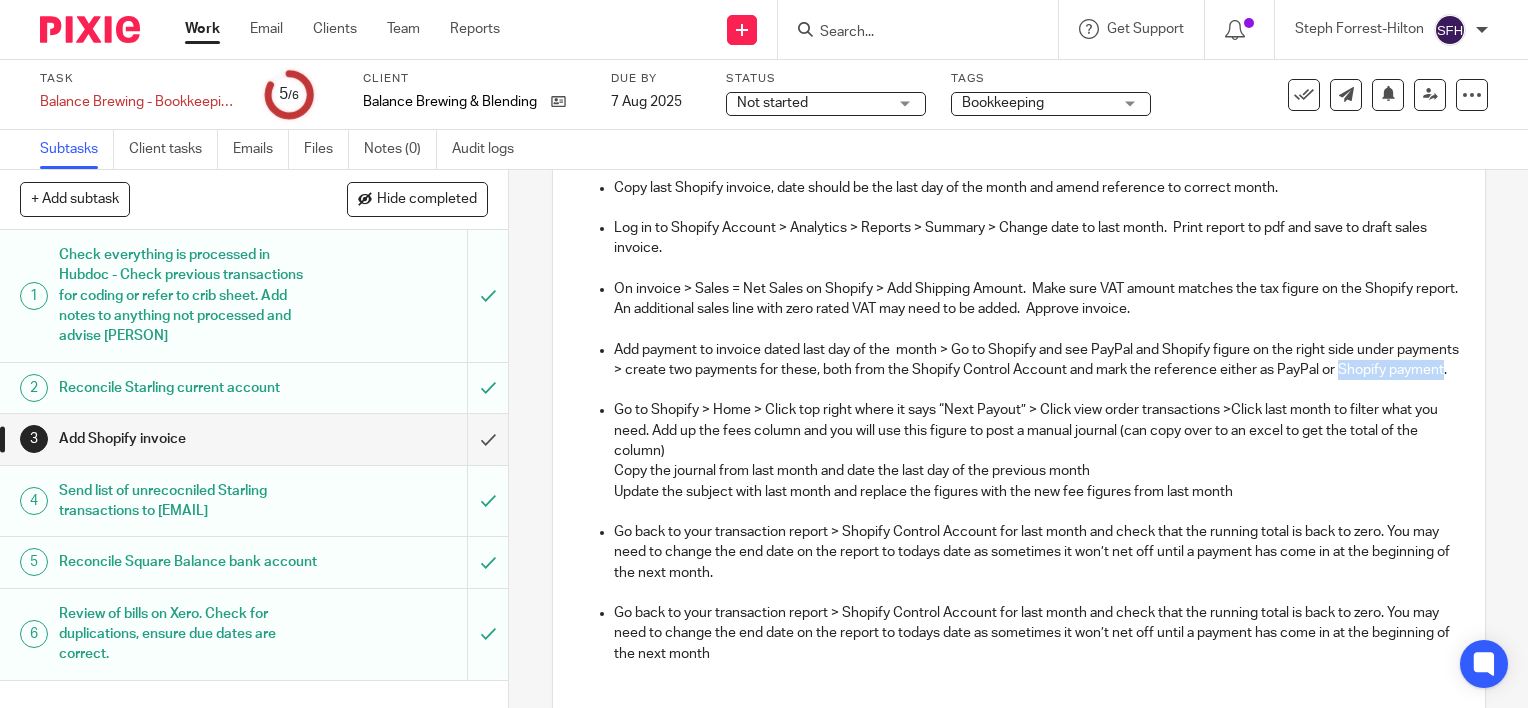 drag, startPoint x: 712, startPoint y: 390, endPoint x: 603, endPoint y: 387, distance: 109.041275 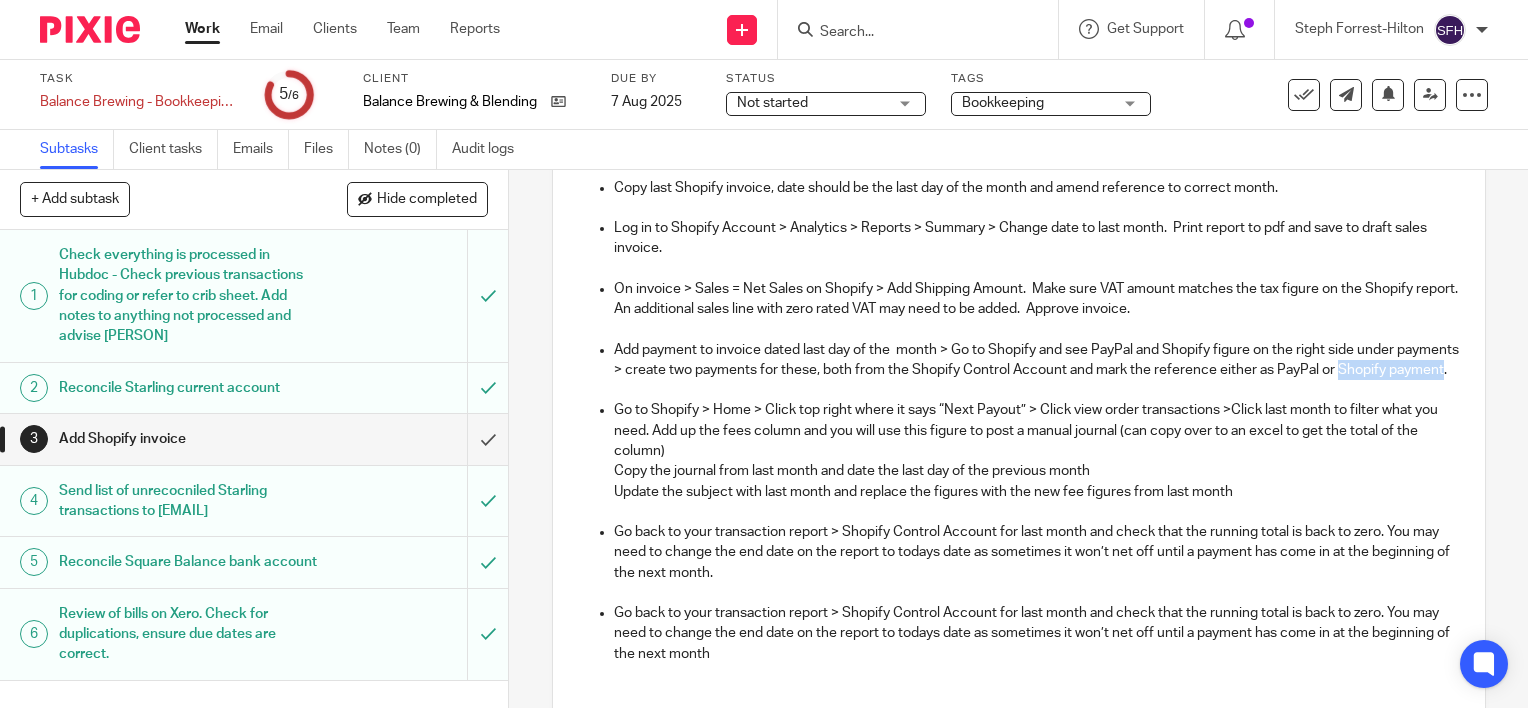 click on "Add payment to invoice dated last day of the  month > Go to Shopify and see PayPal and Shopify figure on the right side under payments > create two payments for these, both from the Shopify Control Account and mark the reference either as PayPal or Shopify payment." at bounding box center (1019, 360) 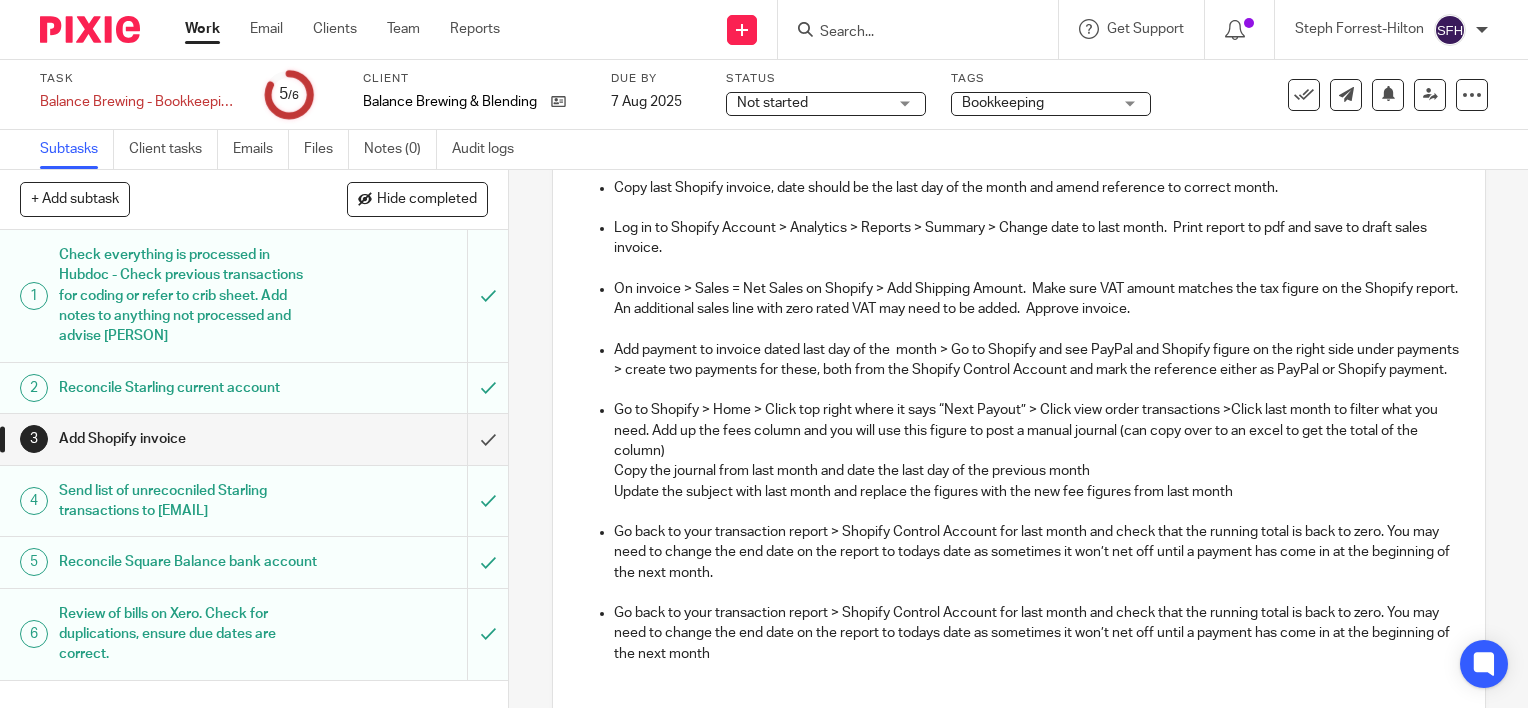 click on "Add payment to invoice dated last day of the  month > Go to Shopify and see PayPal and Shopify figure on the right side under payments > create two payments for these, both from the Shopify Control Account and mark the reference either as PayPal or Shopify payment." at bounding box center [1039, 360] 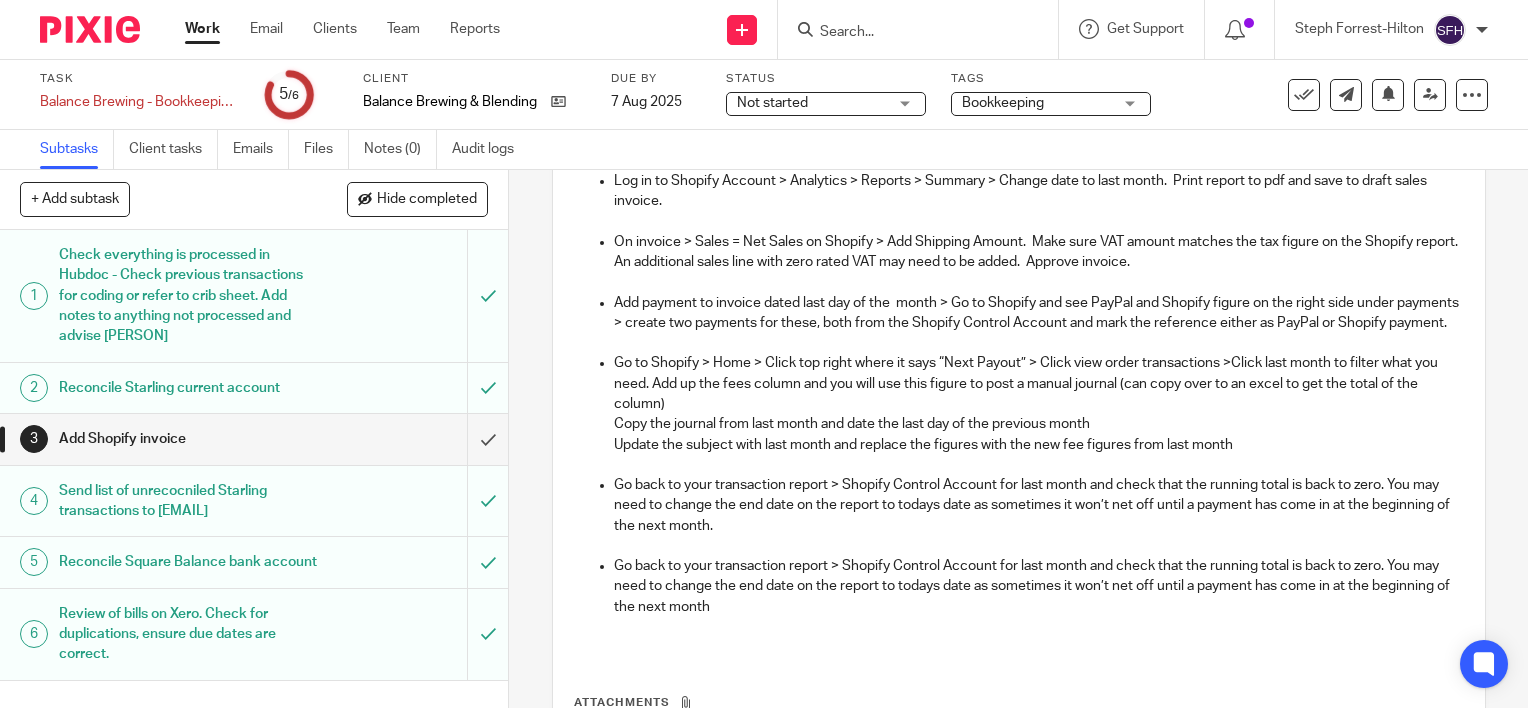 scroll, scrollTop: 200, scrollLeft: 0, axis: vertical 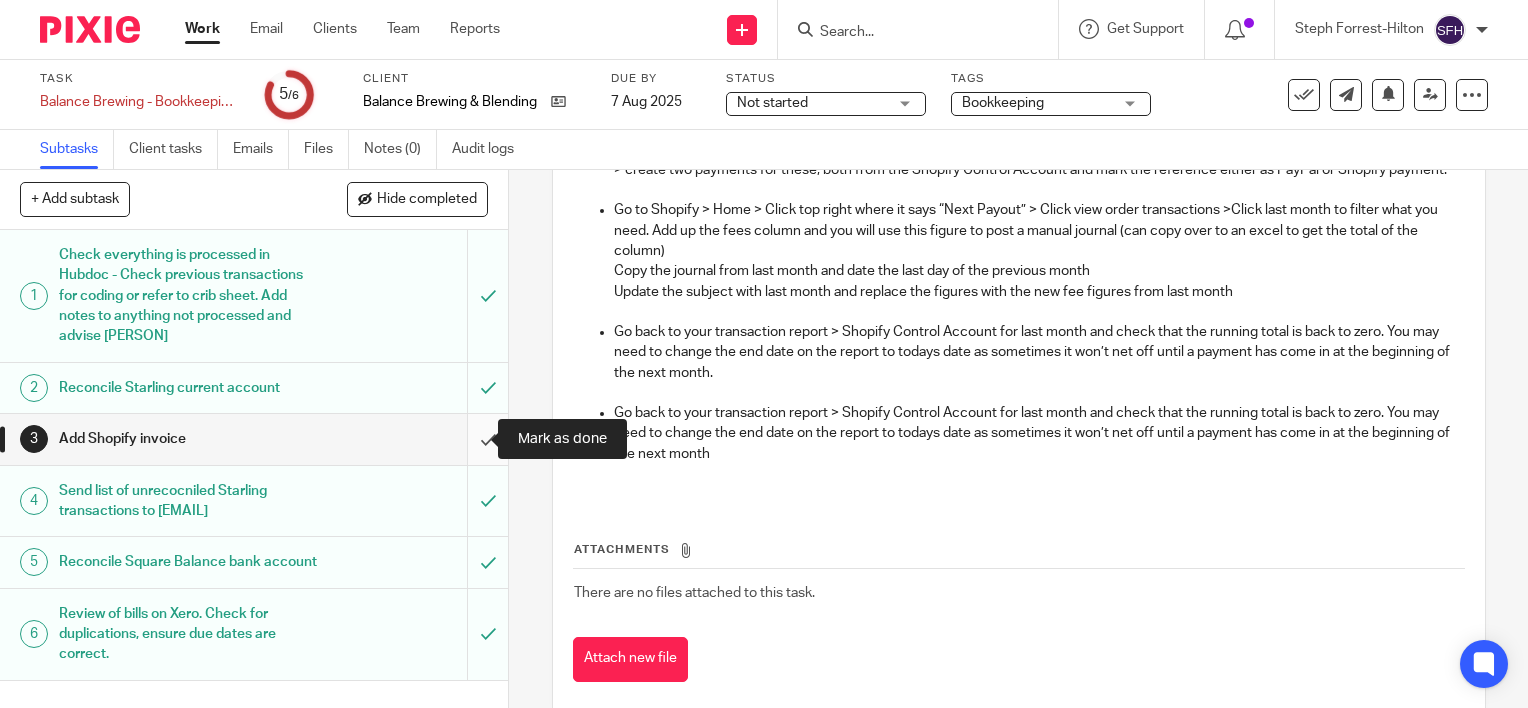 click at bounding box center [254, 439] 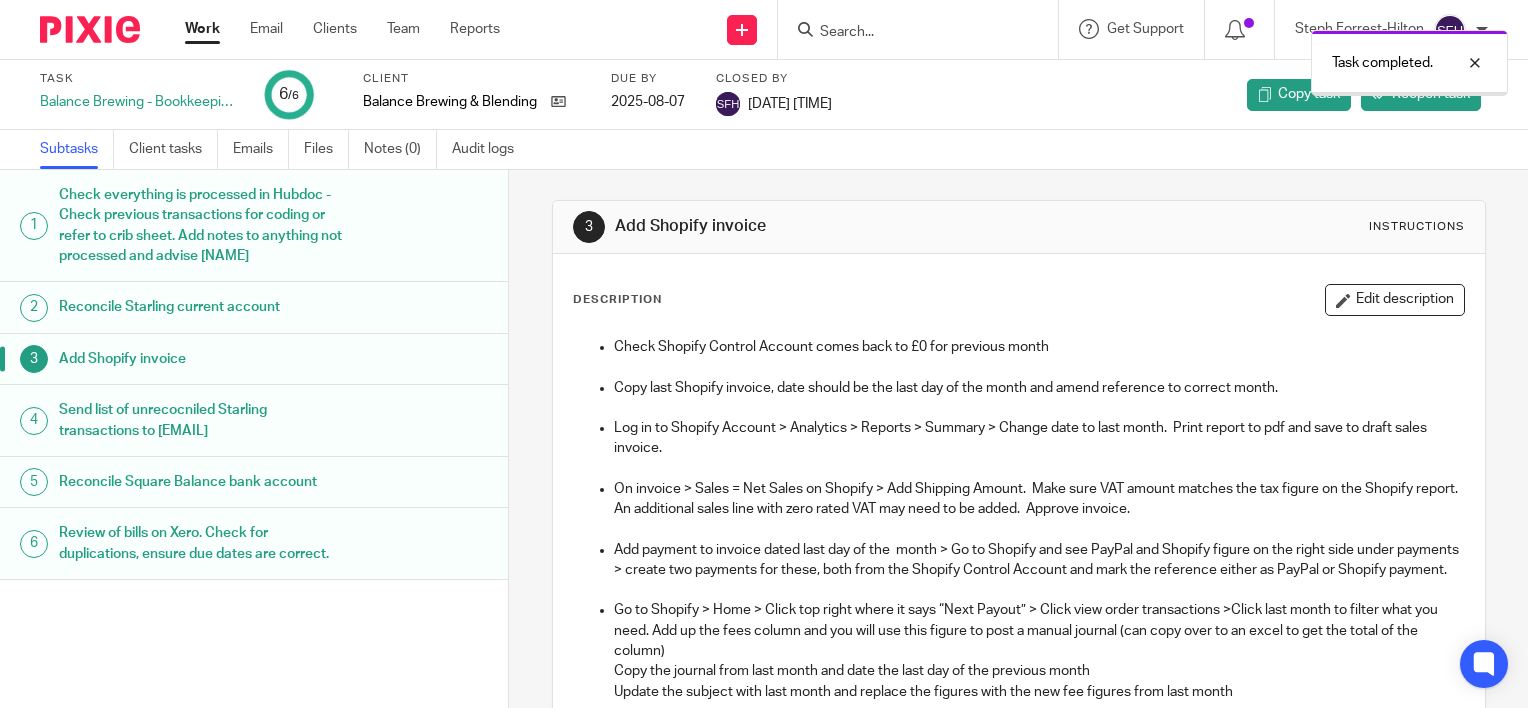 scroll, scrollTop: 0, scrollLeft: 0, axis: both 